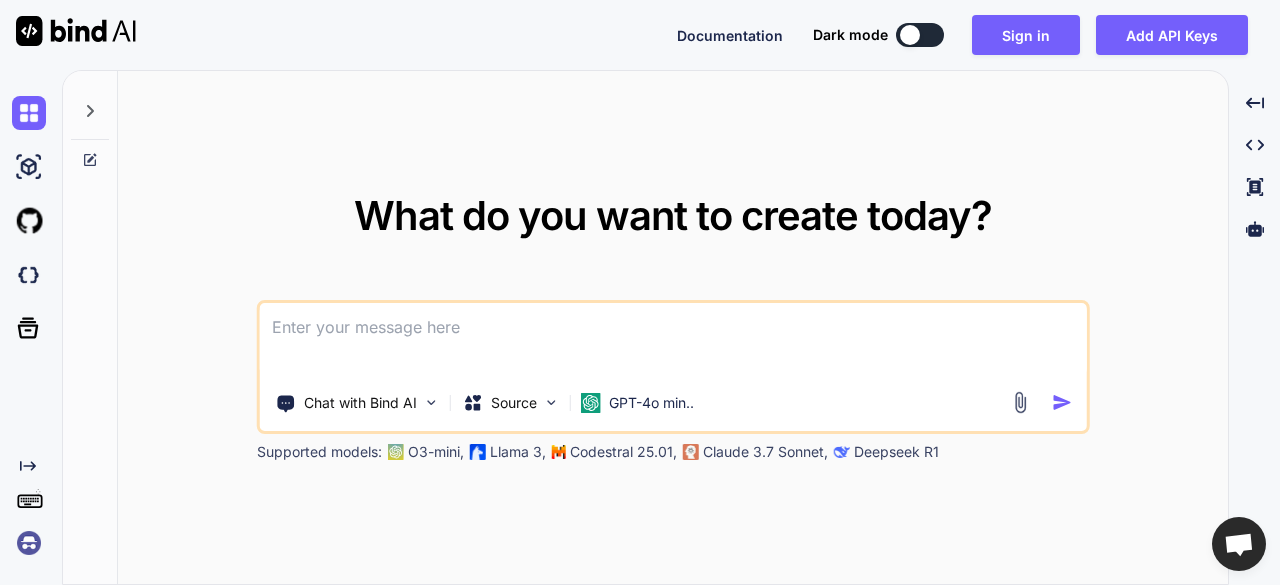 scroll, scrollTop: 0, scrollLeft: 0, axis: both 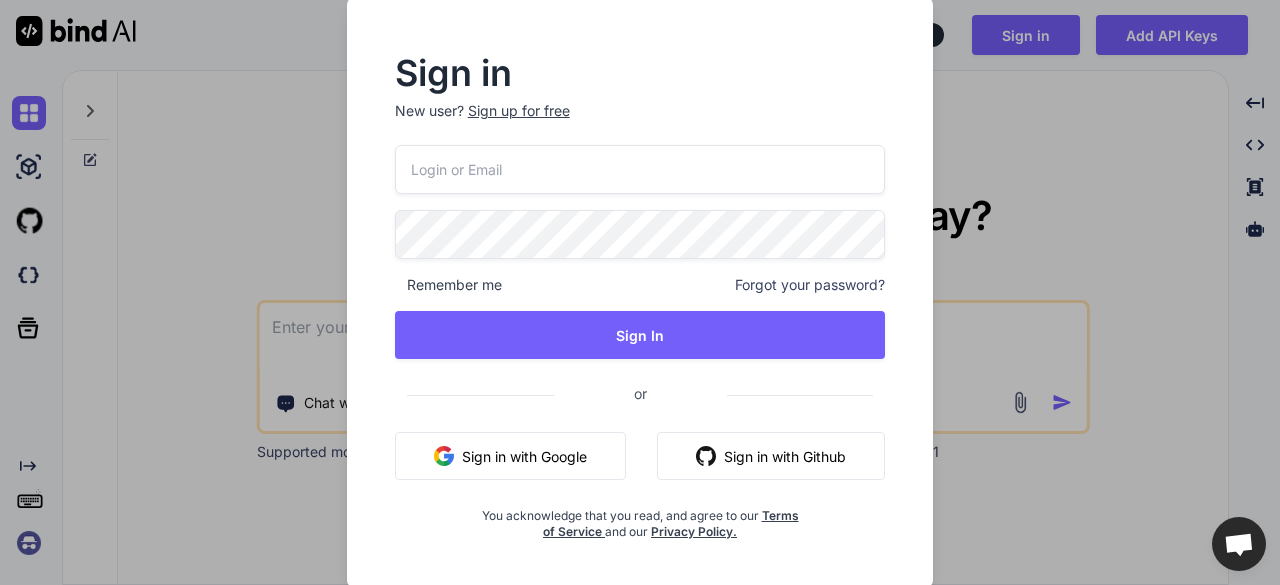 type 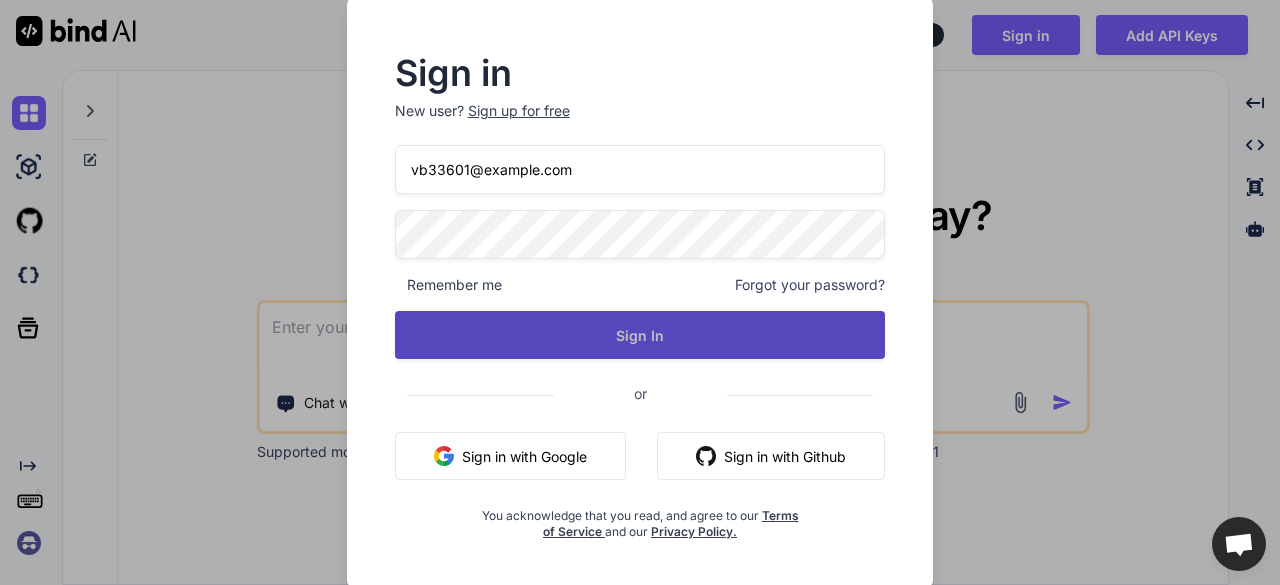 click on "Sign In" at bounding box center (640, 335) 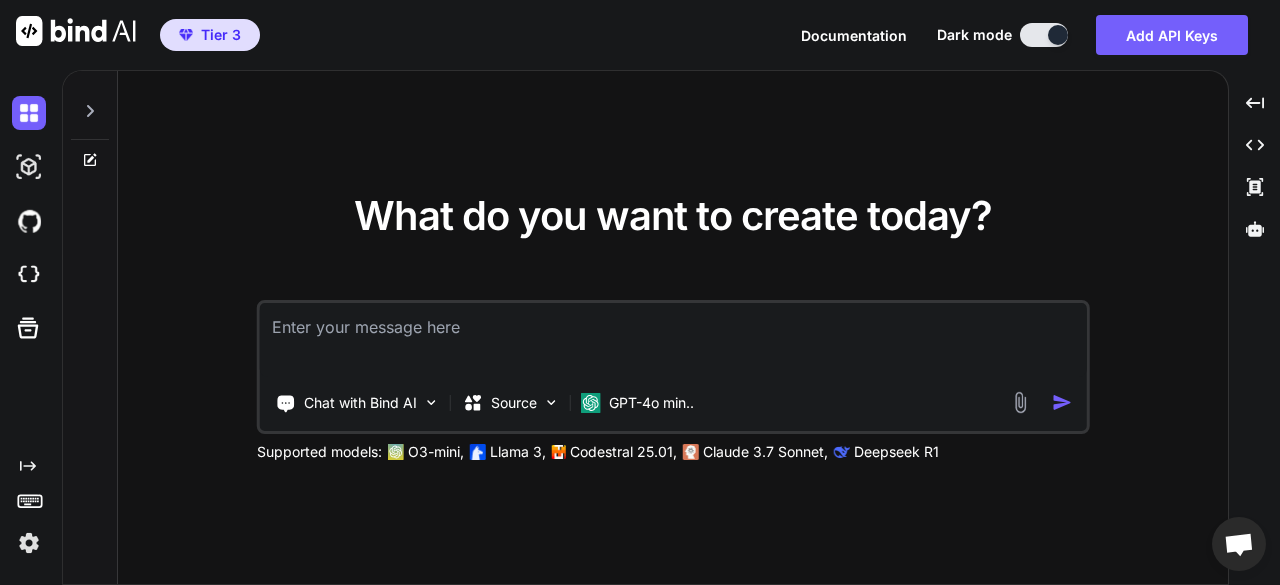 click 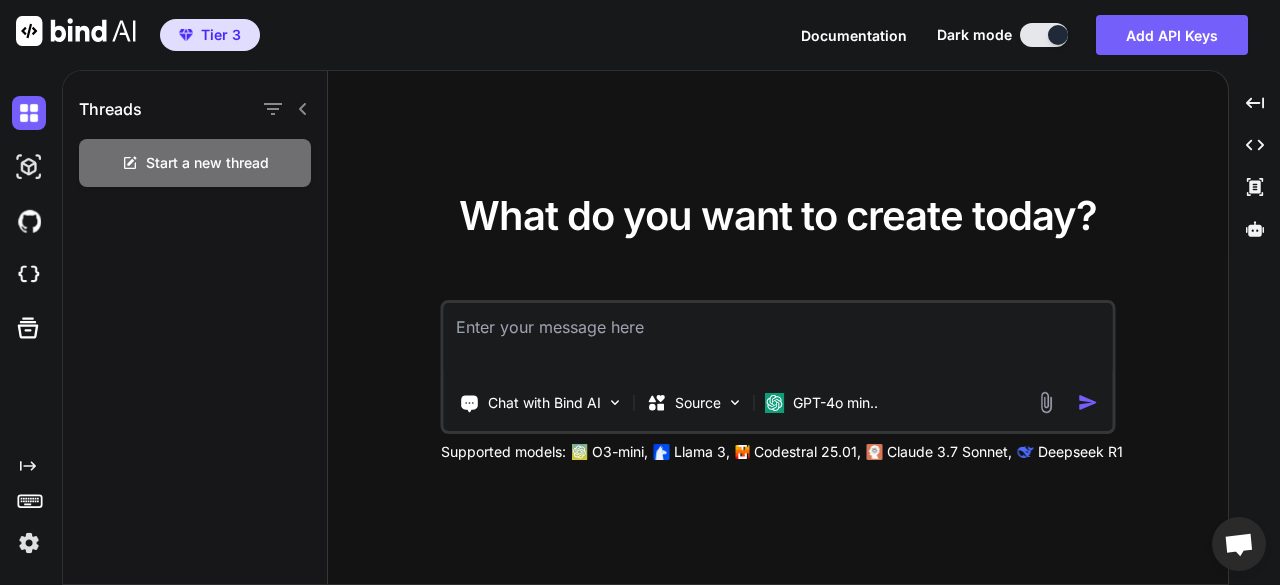 click on "Threads" at bounding box center (110, 109) 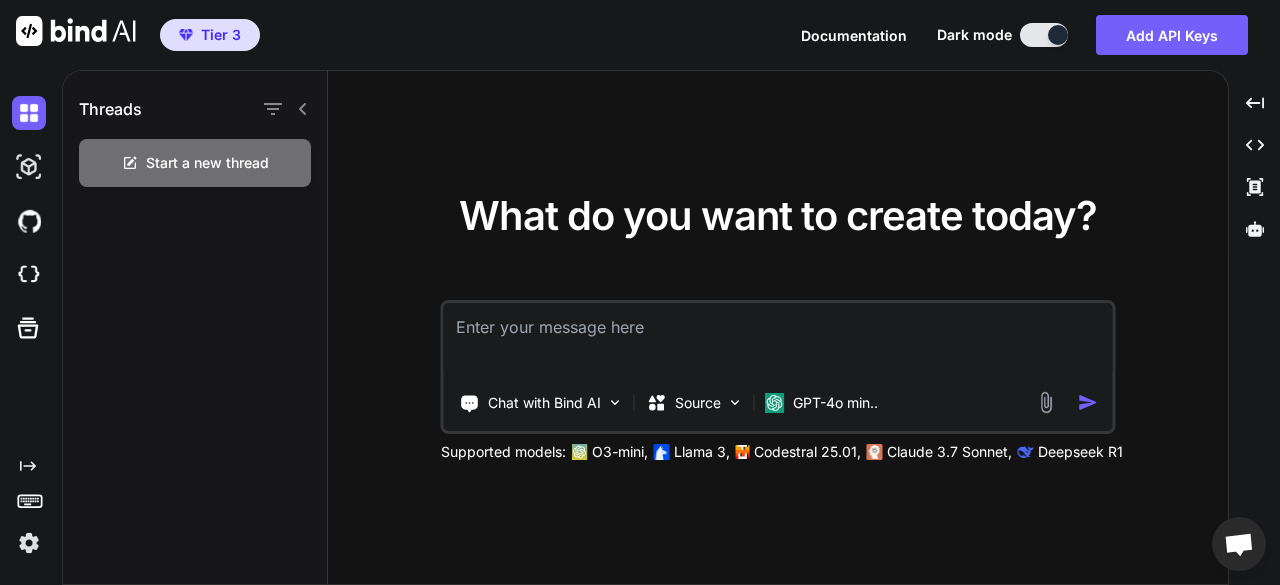 click on "What do you want to create today?" at bounding box center (778, 215) 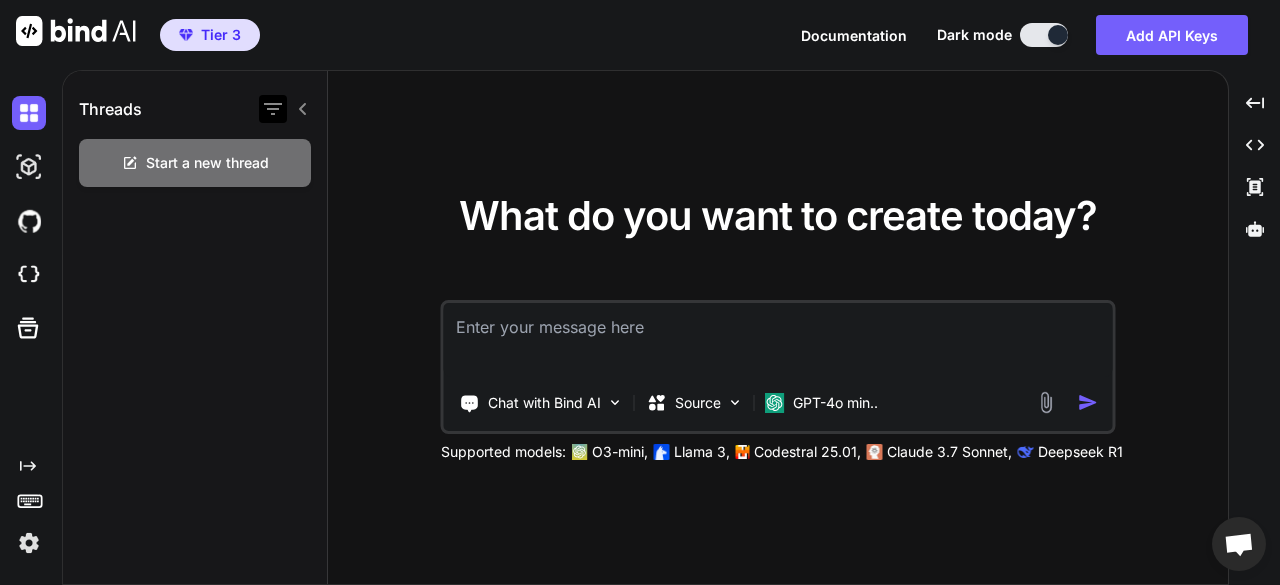 click 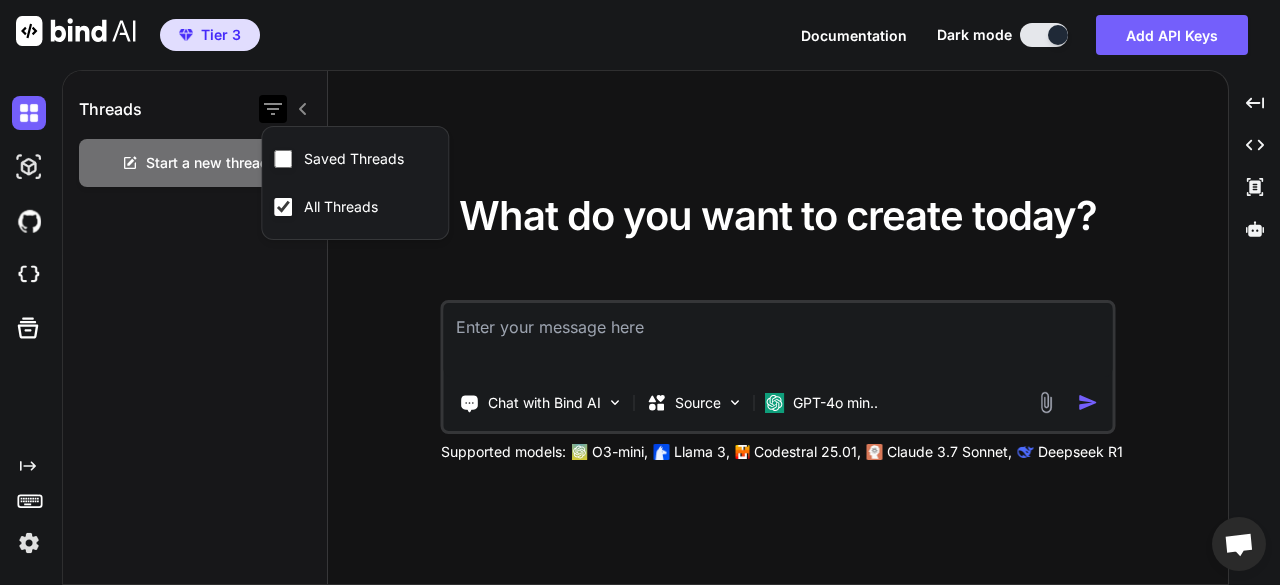 click 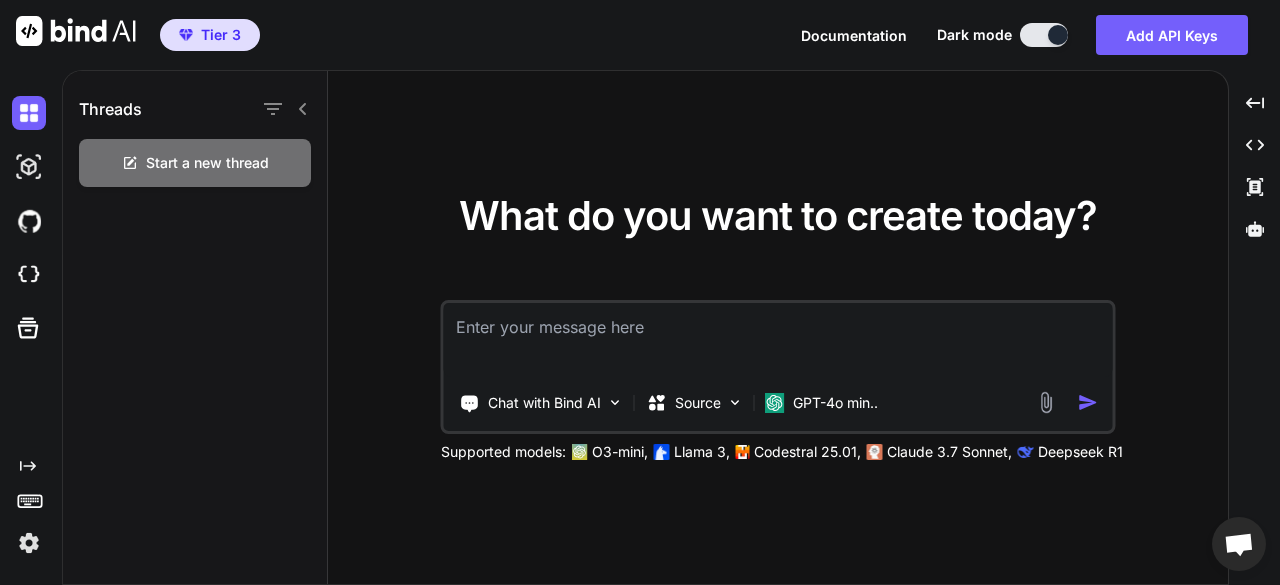 click at bounding box center (778, 340) 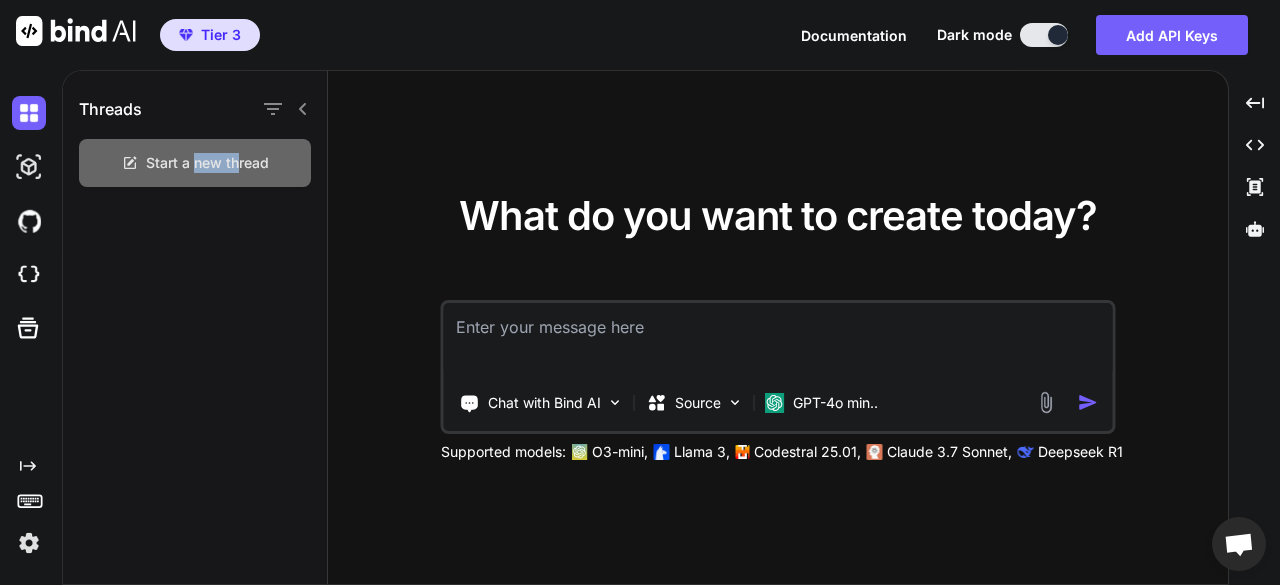 drag, startPoint x: 195, startPoint y: 275, endPoint x: 240, endPoint y: 170, distance: 114.236595 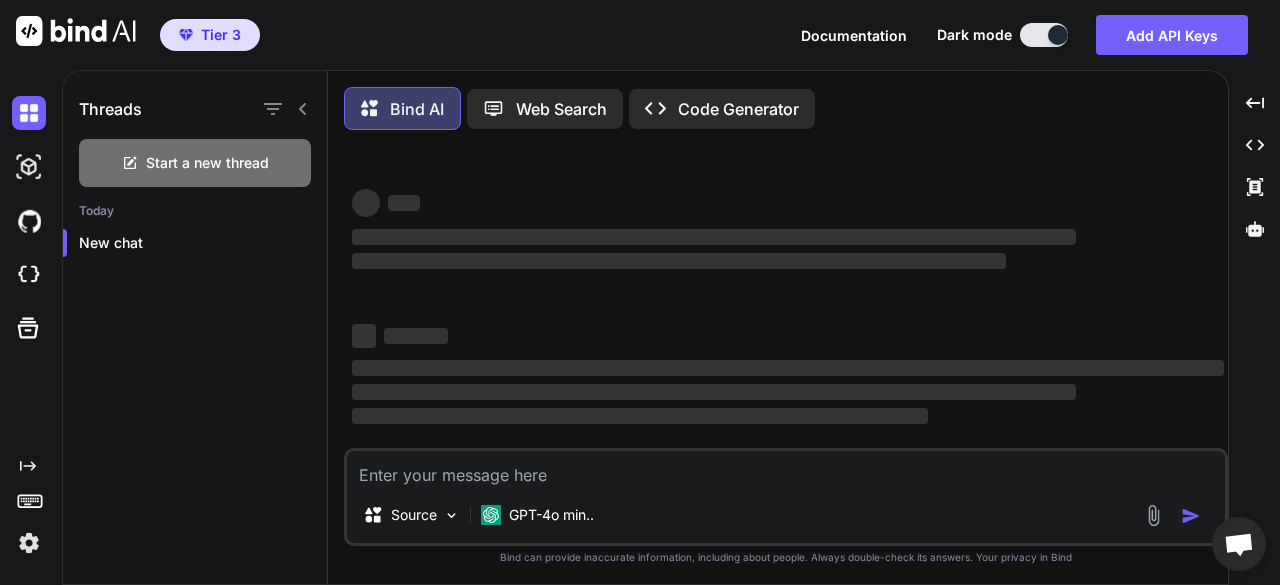 click on "Code Generator" at bounding box center (738, 109) 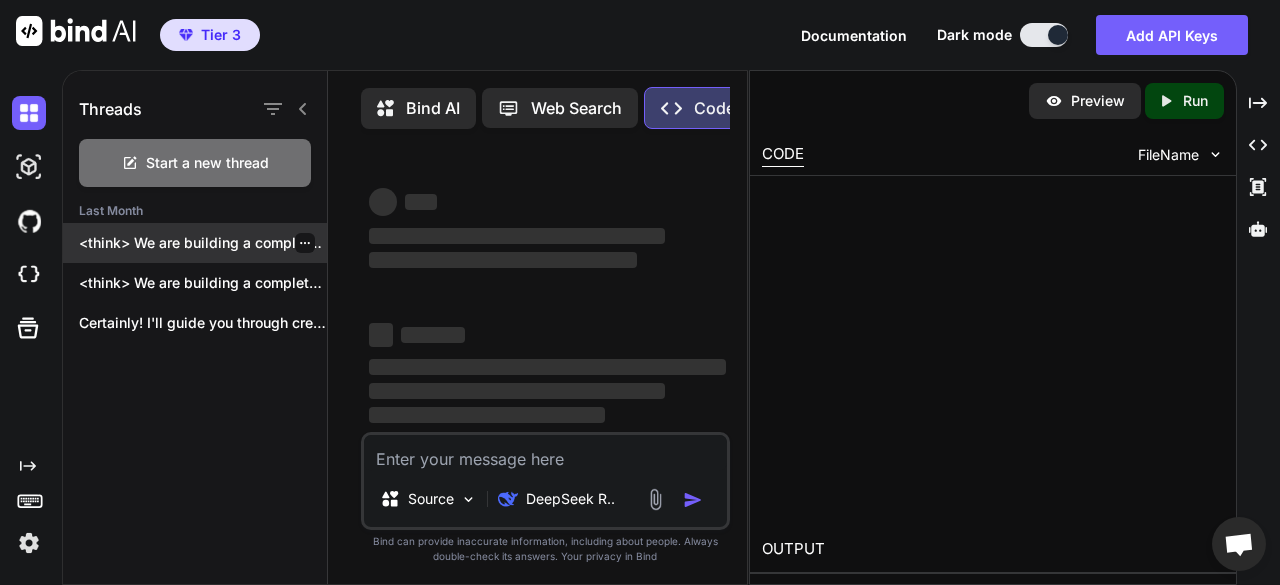 click on "<think> We are building a complete blogging..." at bounding box center (203, 243) 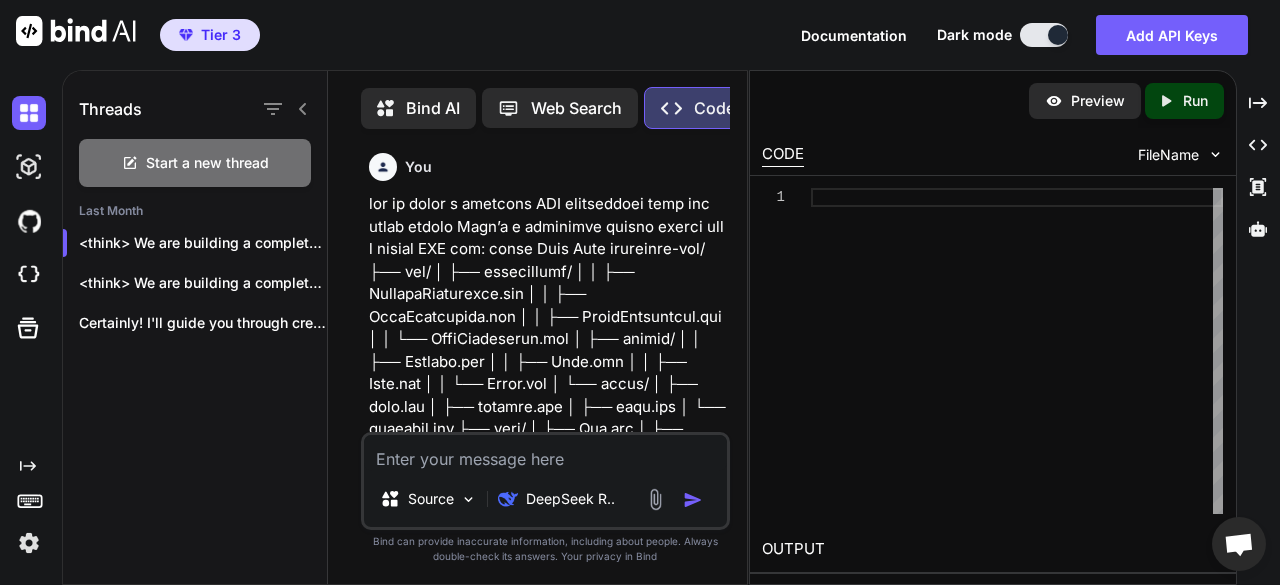 type on "x" 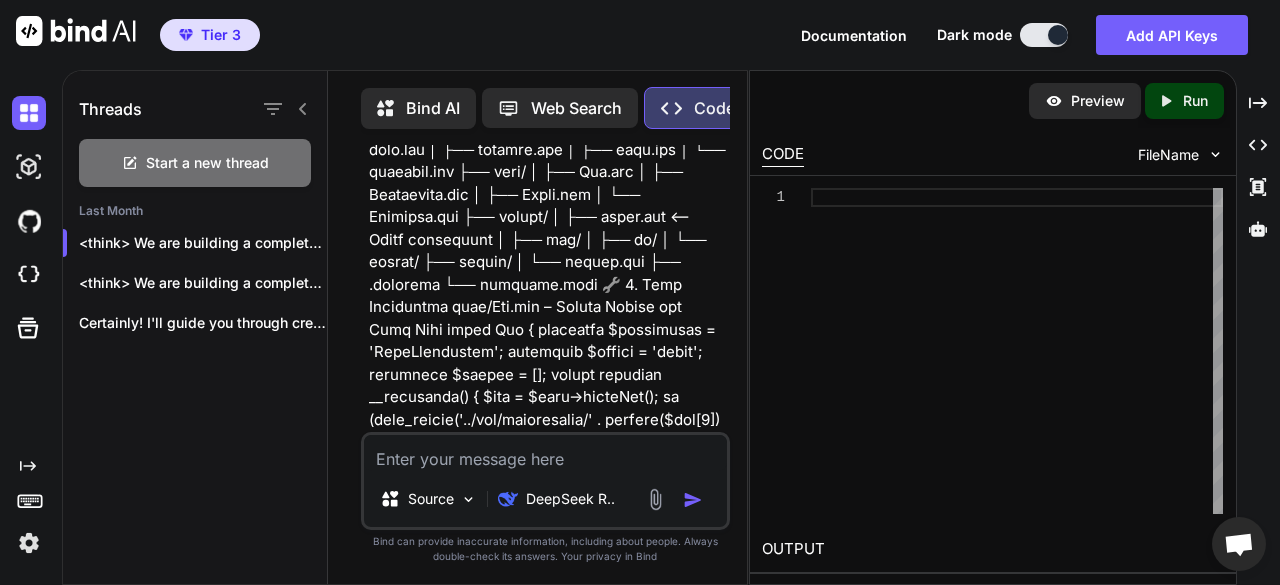 scroll, scrollTop: 7, scrollLeft: 0, axis: vertical 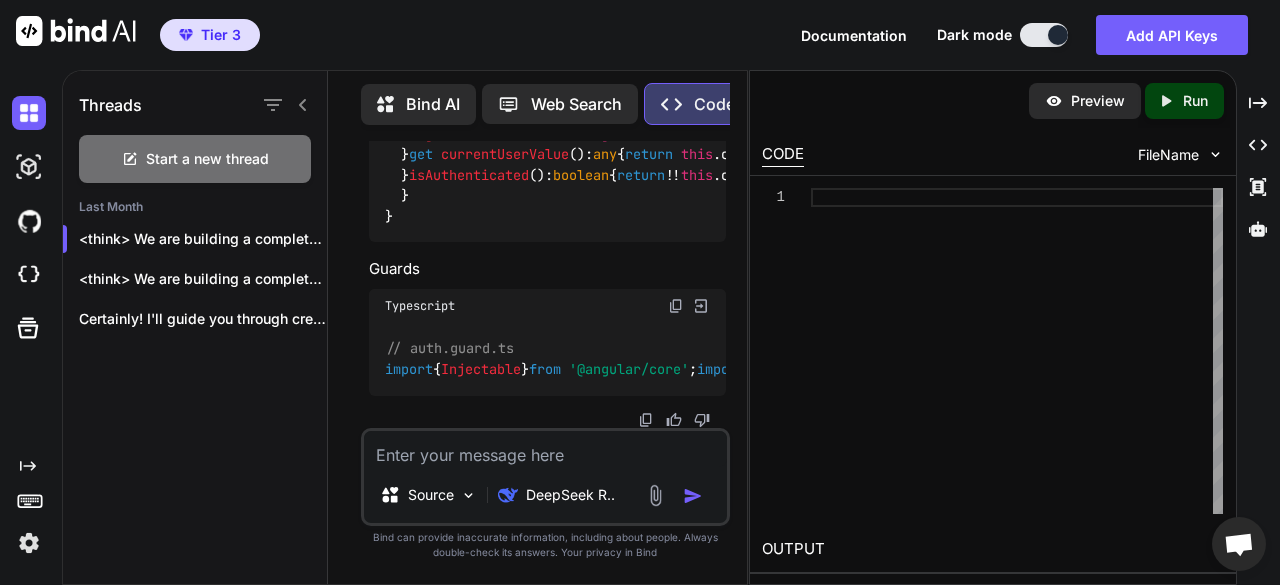 click at bounding box center (545, 449) 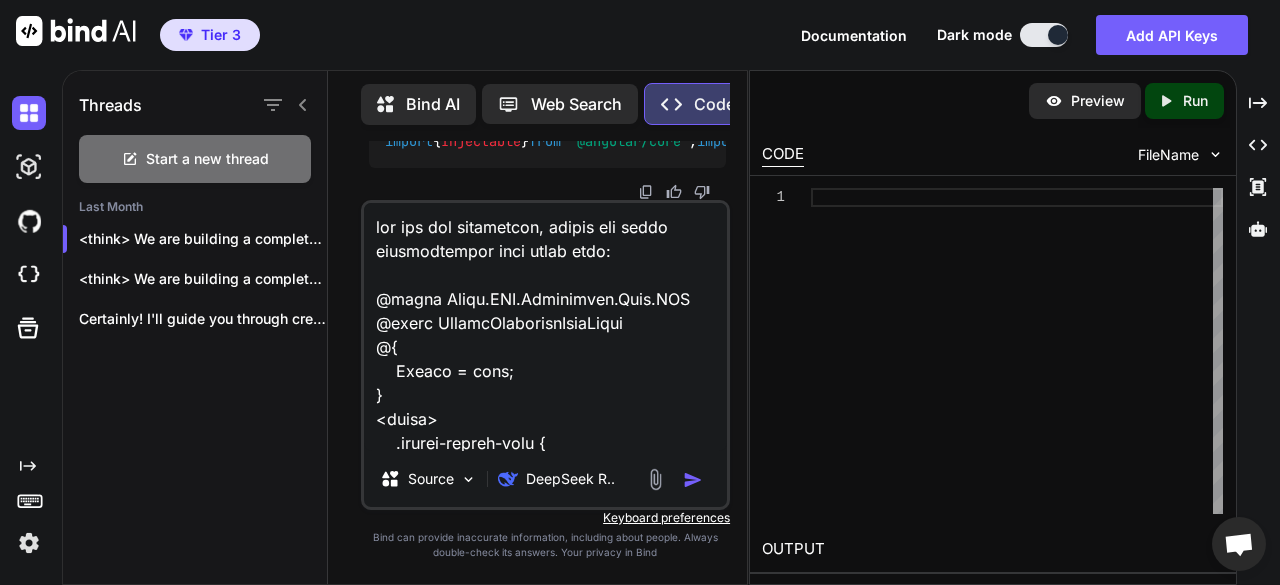 scroll, scrollTop: 33169, scrollLeft: 0, axis: vertical 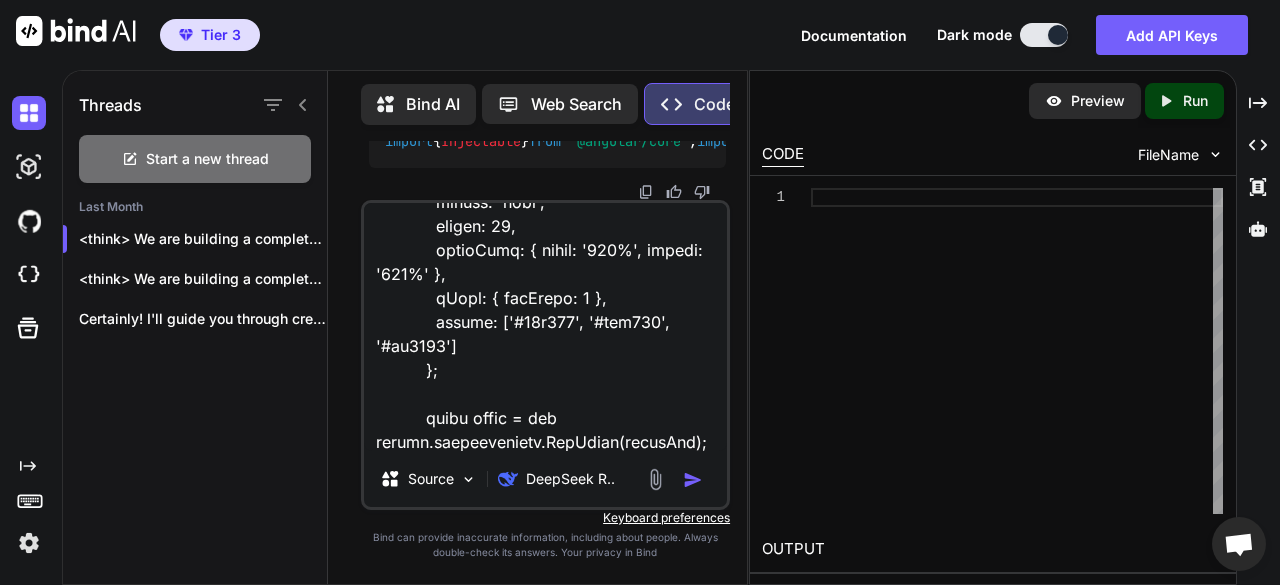 type on "add all the javascript, jquery and other functionality from below view:
@using Unify.STR.Attendance.Data.SQL
@model FilterSelectionViewModel
@{
Layout = null;
}
<style>
.missed-logins-card {
border: 1px solid #ddd;
border-radius: 10px;
padding: 16px;
width: 1200px;
background-color: #fff;
}
.login-list {
margin-top: 10px;
max-height: 600px;
max-width: 1300px;
overflow-y: auto;
}
.login-item {
display: flex;
justify-content: space-between;
margin-bottom: 14px;
border-bottom: 1px solid #eee;
padding-bottom: 6px;
}
.login-left {
display: flex;
flex-direction: column;
}
.login-left .name {
font-weight: 600;
font-size: 16px;
}
.login-left .division {
font-size: 12px;
color: #7e8ca0;
}
.login-right {
color: #7e8ca0;
font-weight: 600;
}" 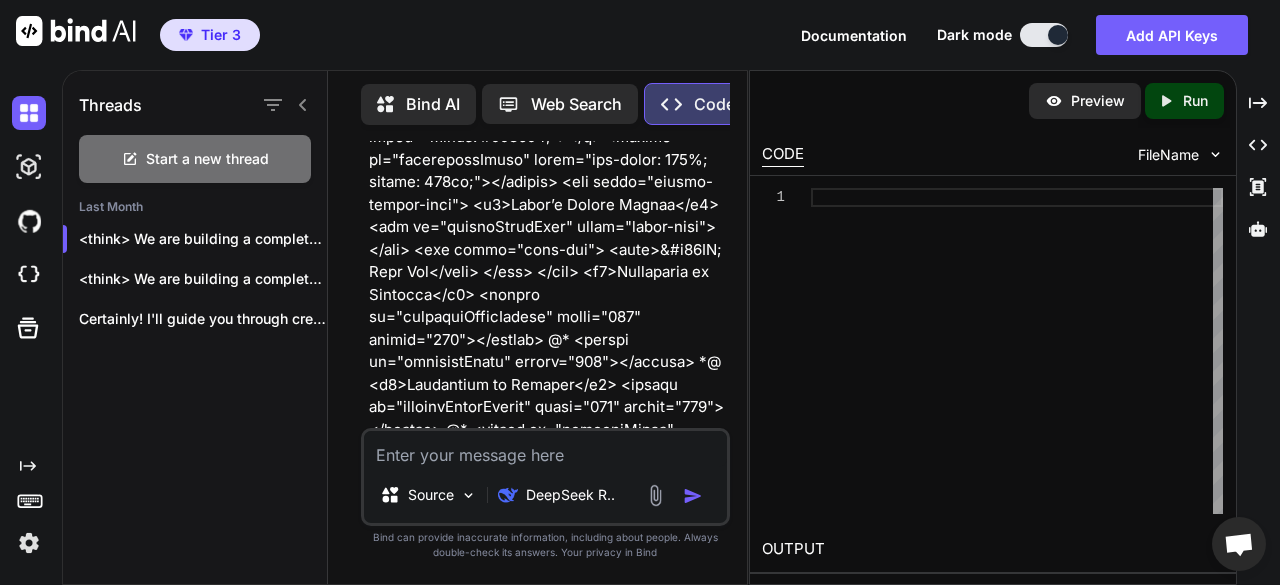 scroll, scrollTop: 0, scrollLeft: 0, axis: both 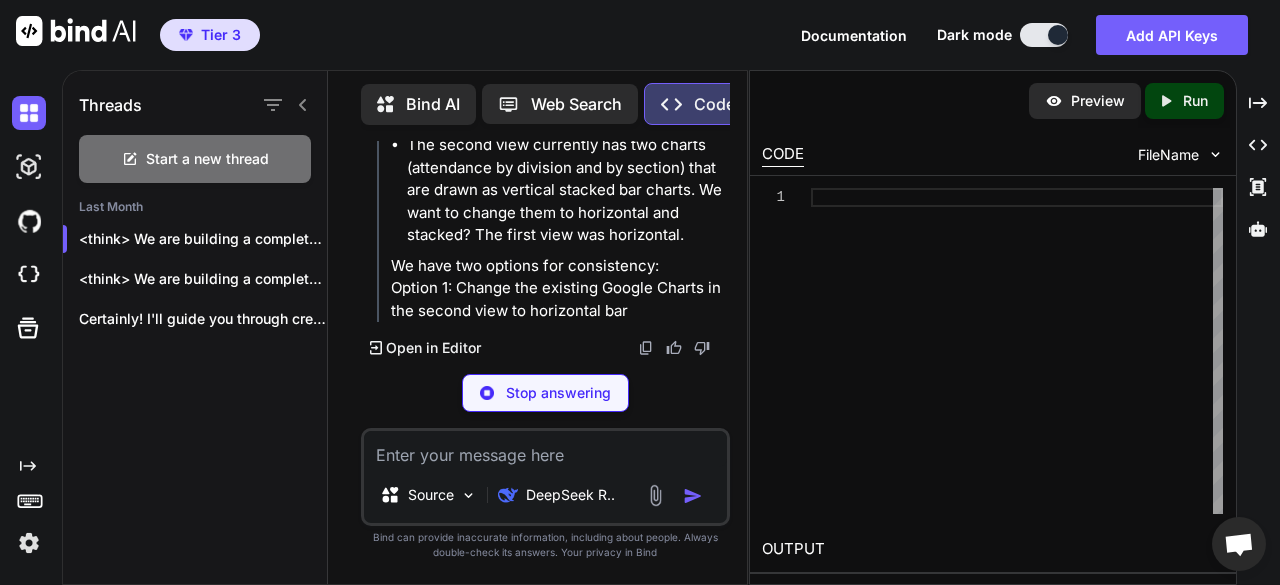 click on "We'll replace the Google Charts bar chart for employee attendance with the one from the first view (which is a bar chart for present, late, absent). However, note that the first view uses Chart.js and the second uses Google Charts. We have two options:
a) Use Google Charts for all charts (consistent) but change the data format and drawing code.
b) Use Chart.js in the second view. But the second view already has Google Charts loaded and used." at bounding box center (566, -685) 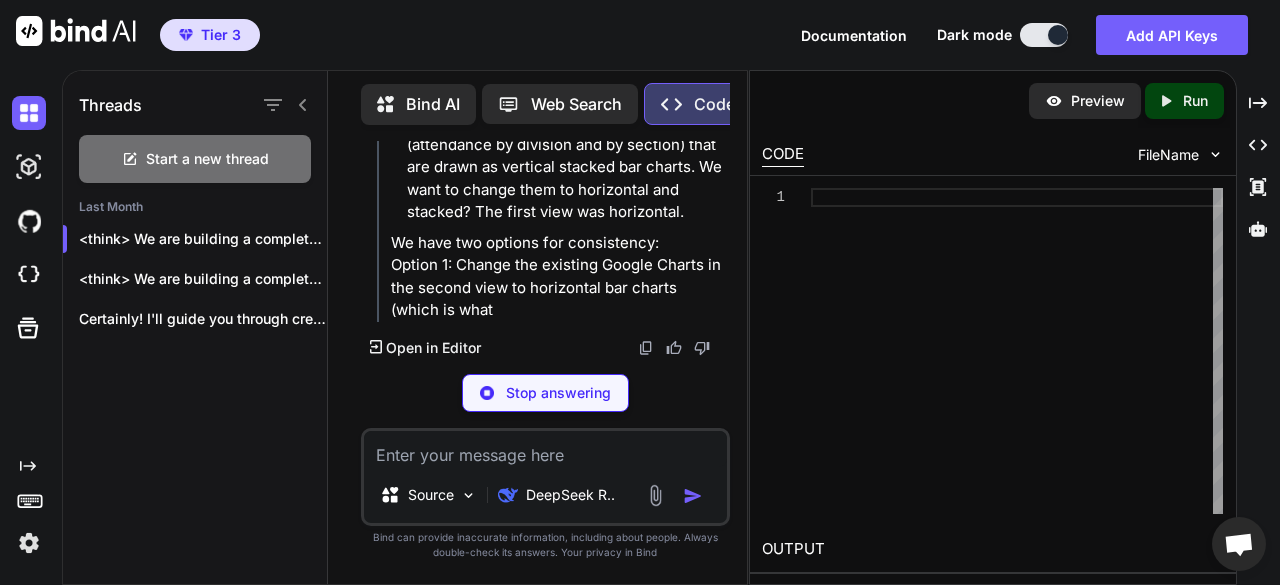 click on "We'll replace the Google Charts bar chart for employee attendance with the one from the first view (which is a bar chart for present, late, absent). However, note that the first view uses Chart.js and the second uses Google Charts. We have two options:
a) Use Google Charts for all charts (consistent) but change the data format and drawing code.
b) Use Chart.js in the second view. But the second view already has Google Charts loaded and used." at bounding box center (566, -708) 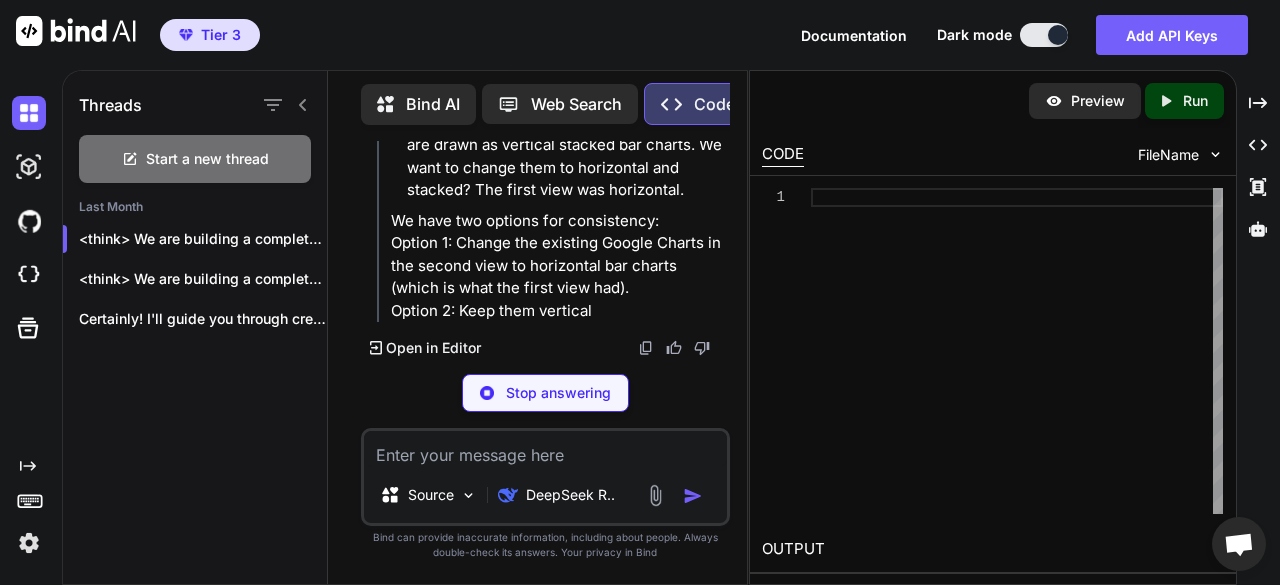 click on "We'll replace the Google Charts bar chart for employee attendance with the one from the first view (which is a bar chart for present, late, absent). However, note that the first view uses Chart.js and the second uses Google Charts. We have two options:
a) Use Google Charts for all charts (consistent) but change the data format and drawing code.
b) Use Chart.js in the second view. But the second view already has Google Charts loaded and used." at bounding box center [566, -730] 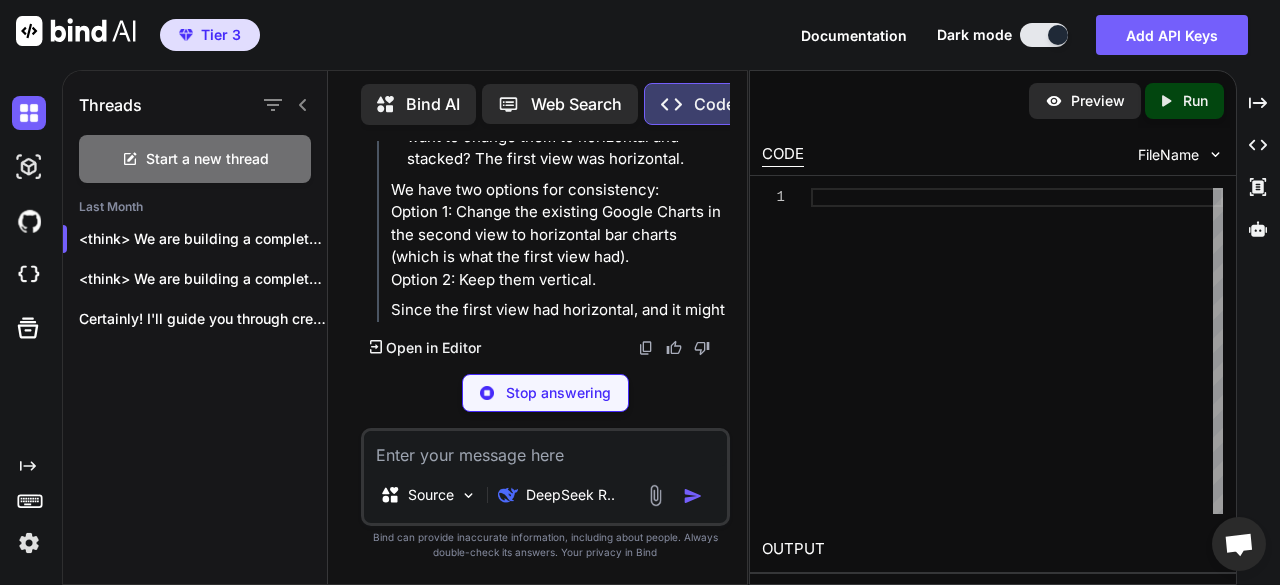 click on "We'll replace the Google Charts bar chart for employee attendance with the one from the first view (which is a bar chart for present, late, absent). However, note that the first view uses Chart.js and the second uses Google Charts. We have two options:
a) Use Google Charts for all charts (consistent) but change the data format and drawing code.
b) Use Chart.js in the second view. But the second view already has Google Charts loaded and used." at bounding box center [566, -761] 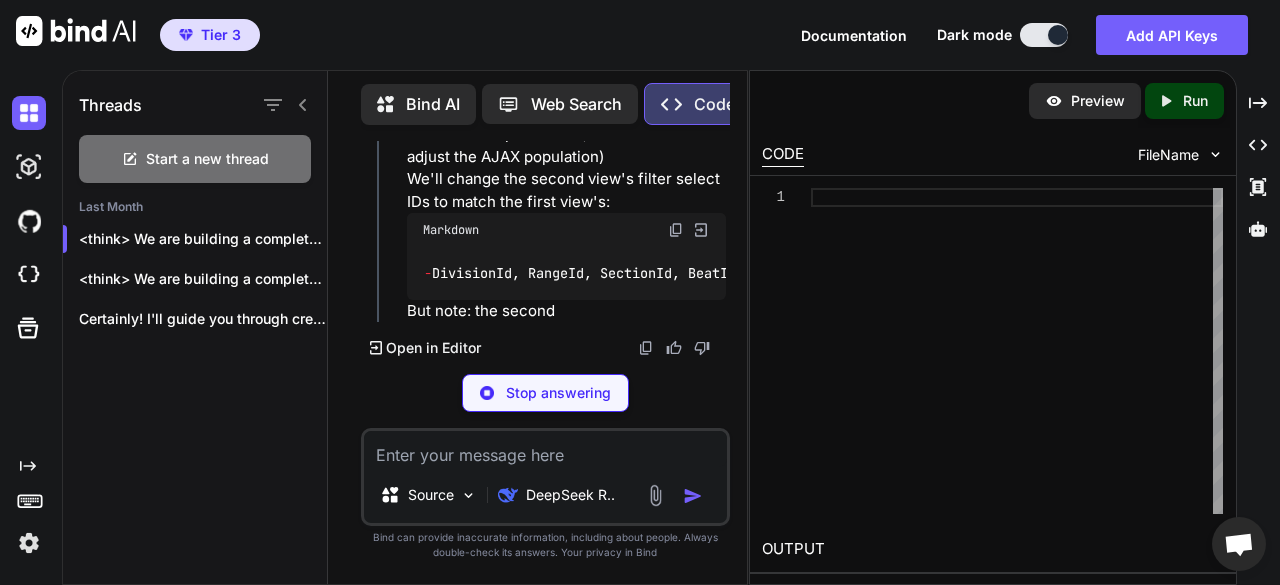 scroll, scrollTop: 29518, scrollLeft: 0, axis: vertical 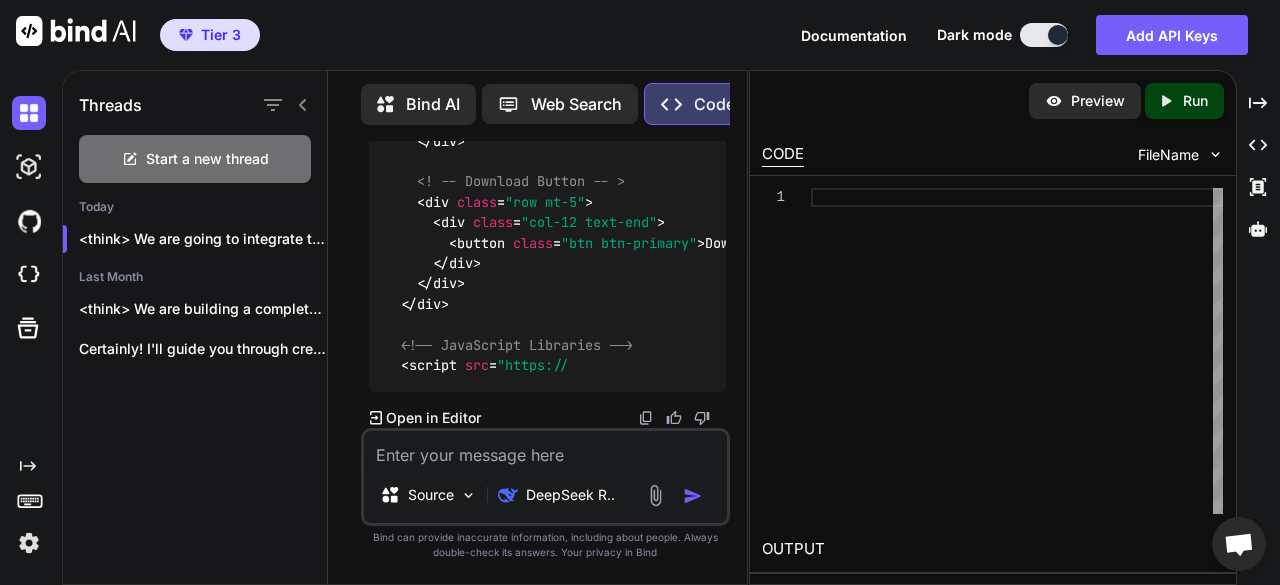 drag, startPoint x: 206, startPoint y: 501, endPoint x: 566, endPoint y: 315, distance: 405.21106 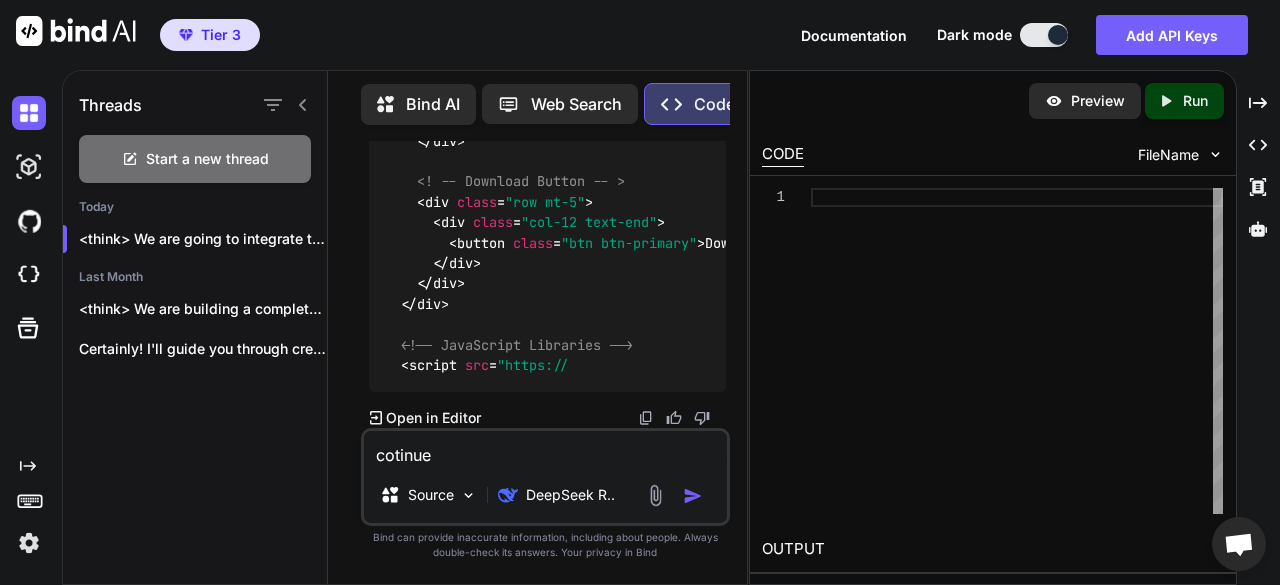type on "continue" 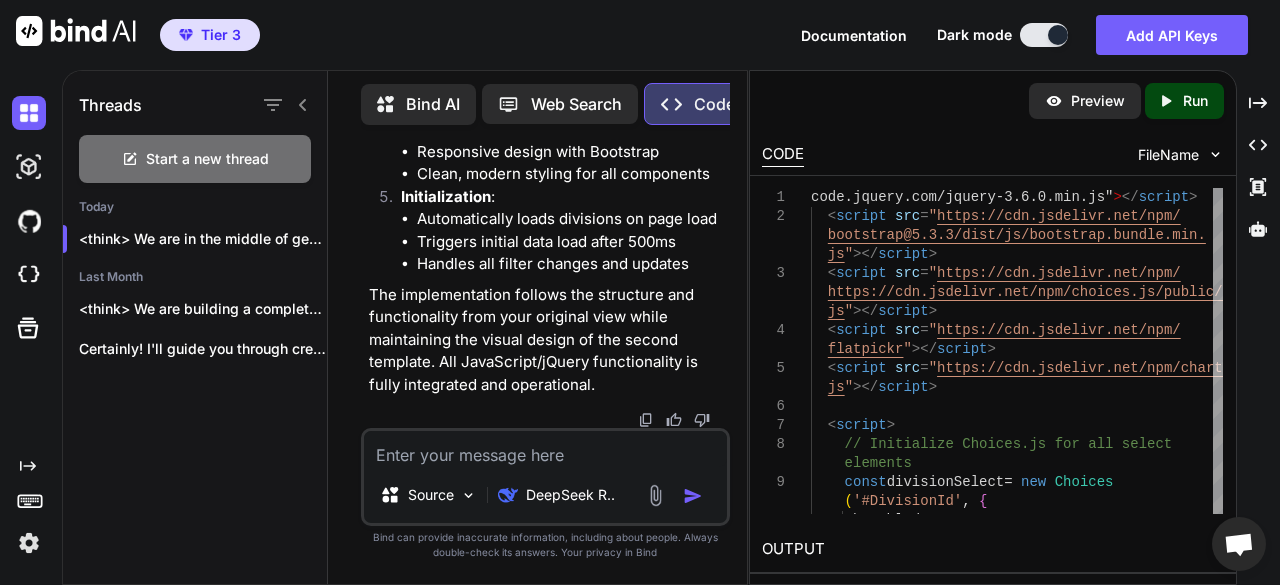 scroll, scrollTop: 34274, scrollLeft: 0, axis: vertical 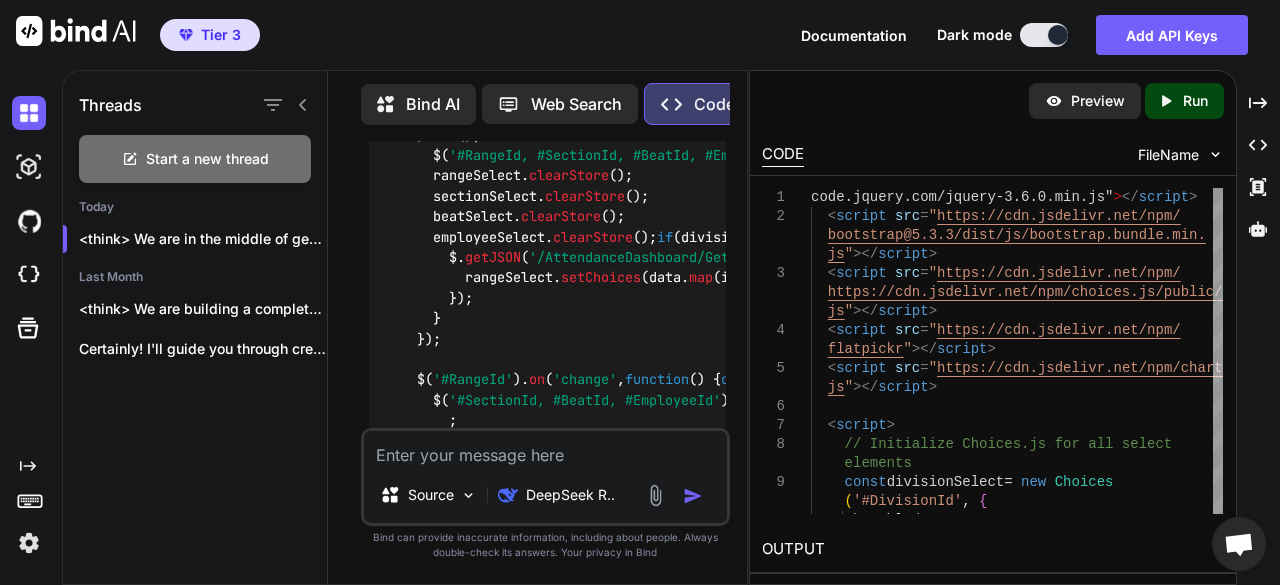 click at bounding box center [676, -2961] 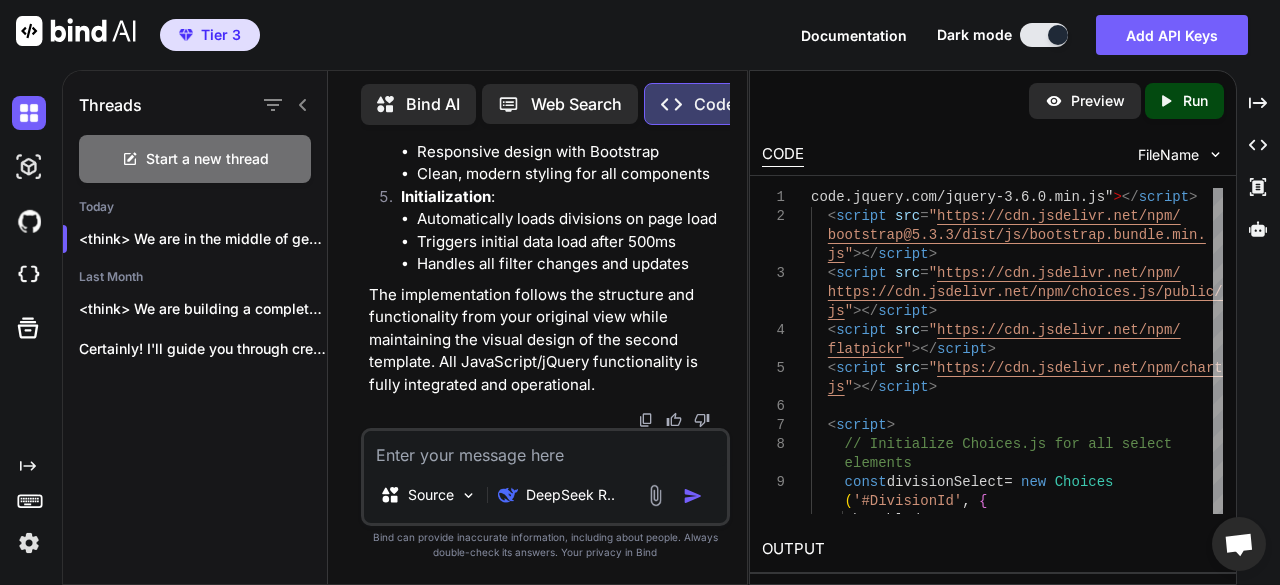 scroll, scrollTop: 35051, scrollLeft: 0, axis: vertical 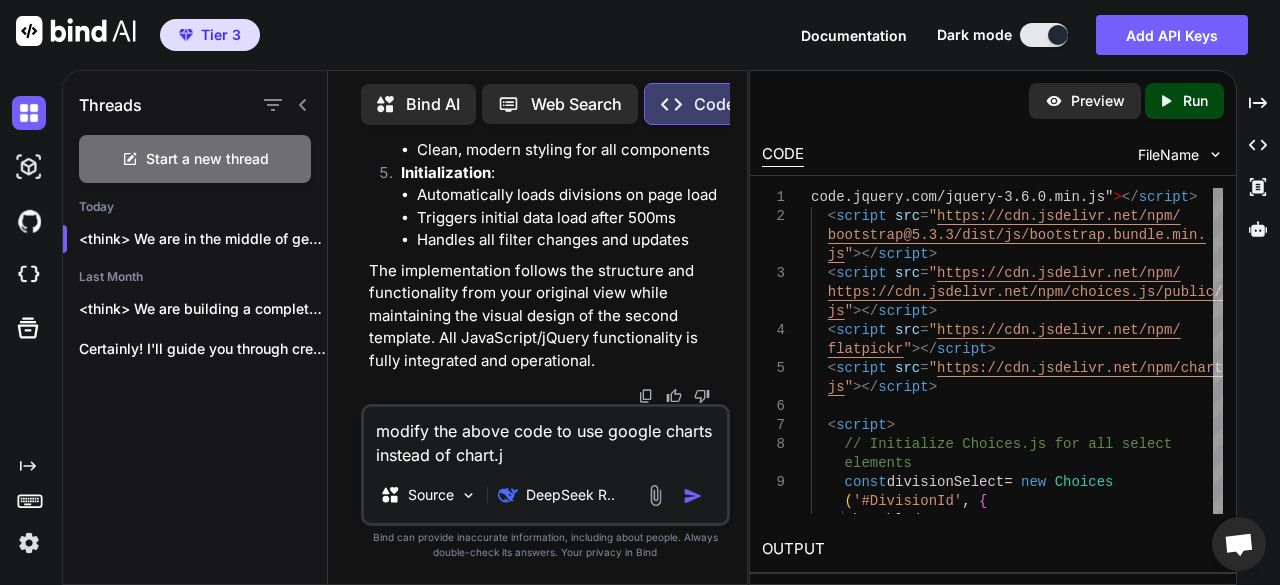 type on "modify the above code to use google charts instead of chart.js" 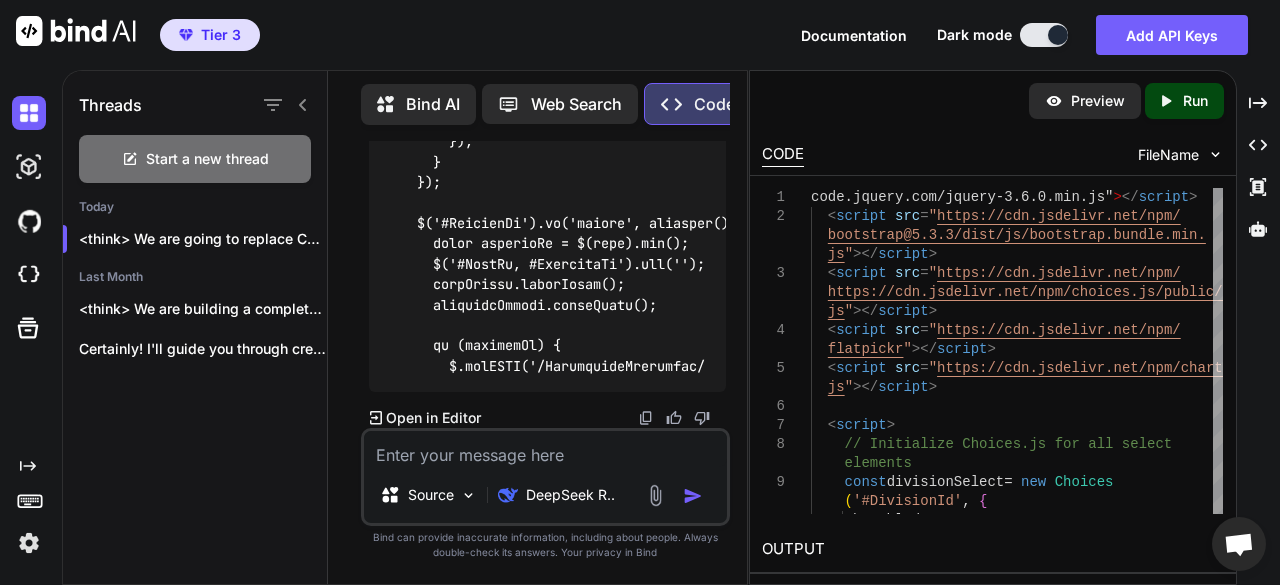 scroll, scrollTop: 37952, scrollLeft: 0, axis: vertical 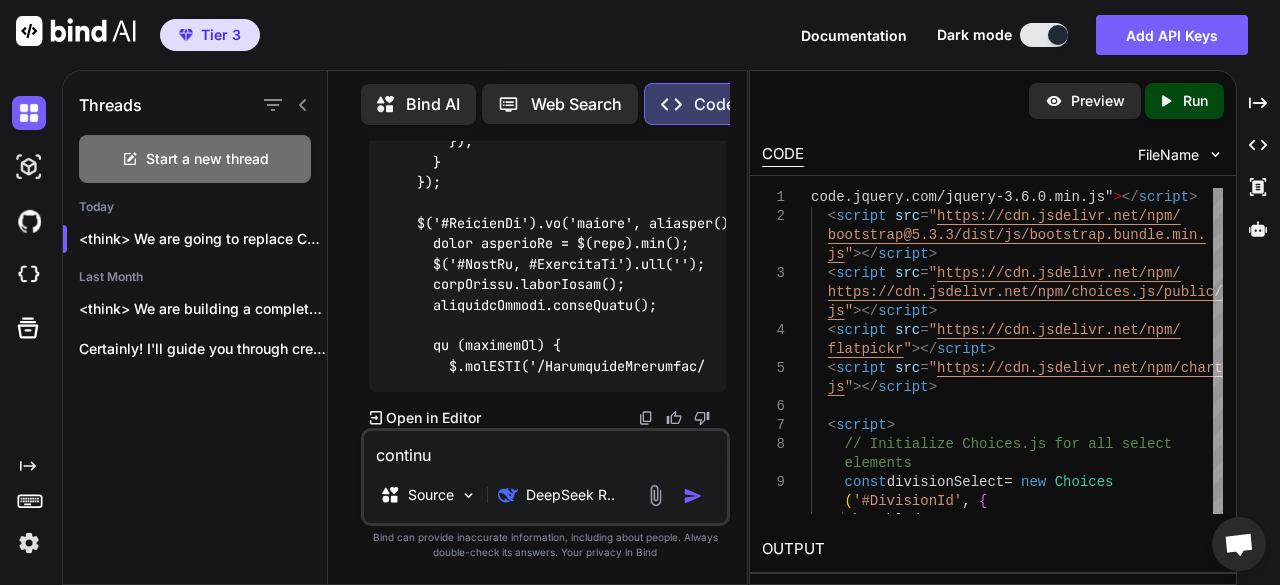 type on "continue" 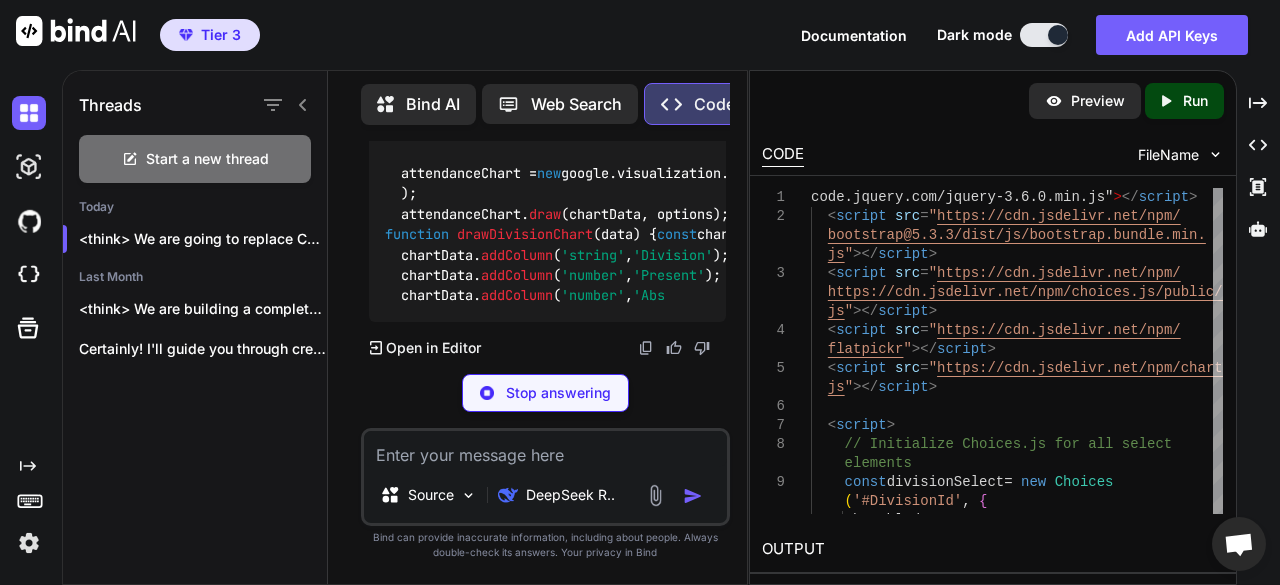 scroll, scrollTop: 44518, scrollLeft: 0, axis: vertical 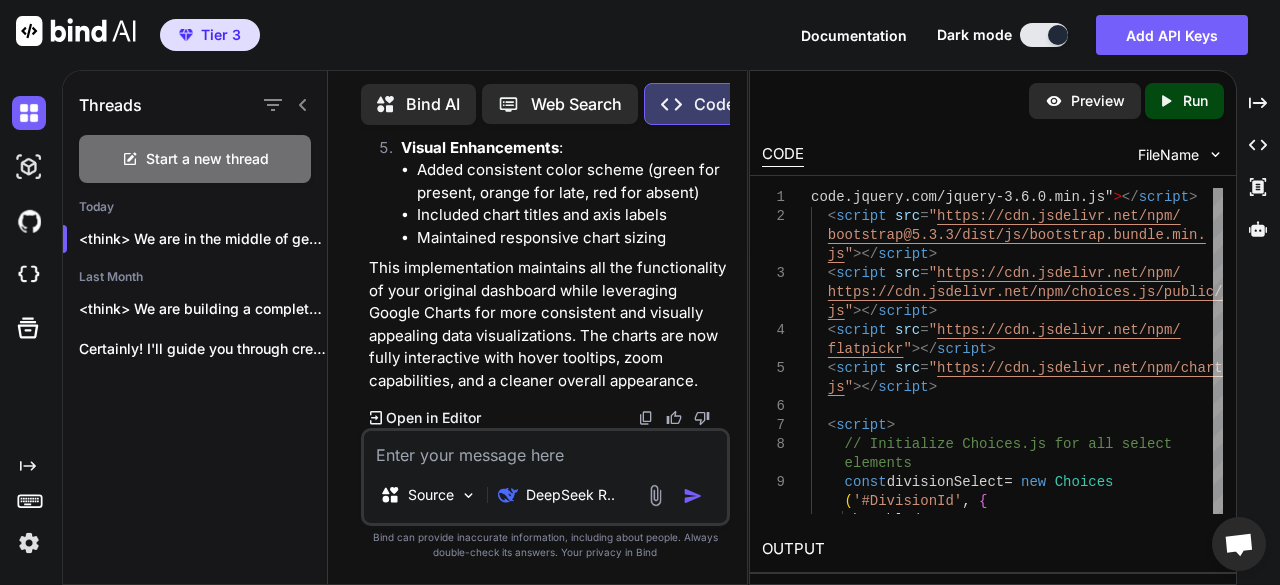 click on "$( '#BeatId' ). on ( 'change' ,  function ( ) {
const  beatId = $( this ). val ();
$( '#EmployeeId' ). val ( '' );
employeeSelect. clearStore ();
if  (beatId) {
$. getJSON ( '/AttendanceDashboard/GetEmployees' , { beatId },  function ( data ) {
employeeSelect. setChoices (data. map ( item  =>  ({  value : item. id ,  text : item. name  })));
});
}
});
// Submit and Clear buttons
$( '#submitFilters' ). on ( 'click' ,  function ( ) {
loadAttendanceSummaryAndChart ();
loadMissedLogins ();
loadDivisionChart ();
loadSectionChart ();
});
$( '#clearFilters' ). on ( 'click' ,  function ( ) {
// Reset all selects
$( '#DivisionId, #RangeId, #SectionId, #BeatId, #EmployeeId' ). val ( '' );
divisionSelect. clearStore ();
rangeSelect. clearStore ();
sectionSelect. clearStore ();
beatSelect. clearStore ();
employeeSelect. clearStore ();
// Reset date pickers
fromDatePicker. setDate (firstDayOfMonth);
toDatePicker. setDate (today);
// Clear charts (" at bounding box center (1473, -1981) 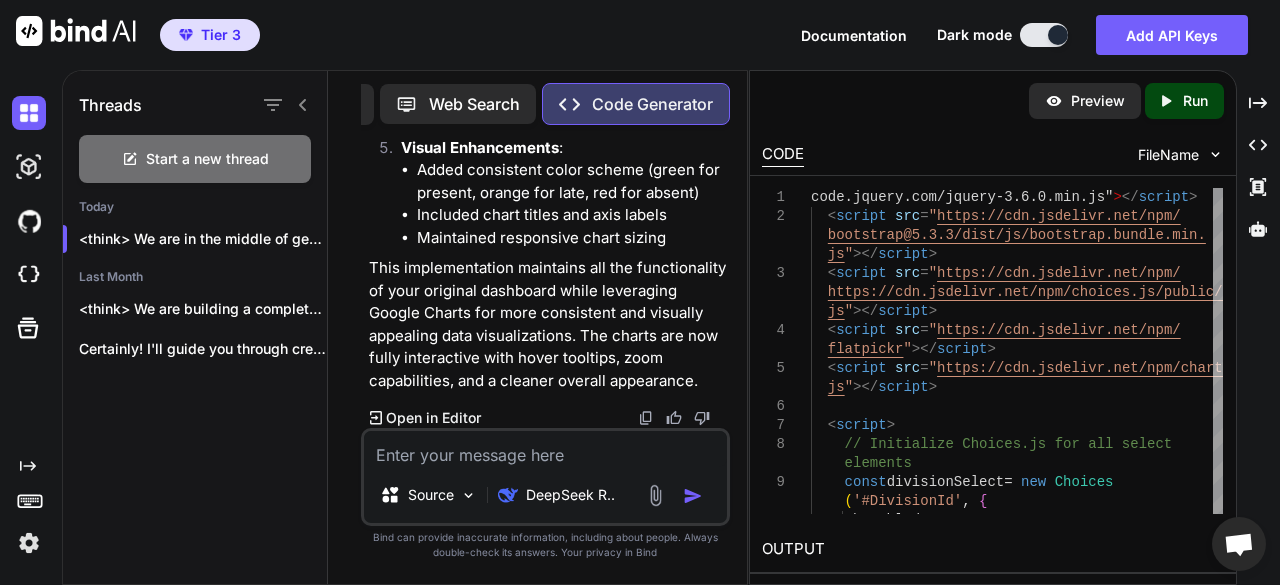click on "$( '#BeatId' ). on ( 'change' ,  function ( ) {
const  beatId = $( this ). val ();
$( '#EmployeeId' ). val ( '' );
employeeSelect. clearStore ();
if  (beatId) {
$. getJSON ( '/AttendanceDashboard/GetEmployees' , { beatId },  function ( data ) {
employeeSelect. setChoices (data. map ( item  =>  ({  value : item. id ,  text : item. name  })));
});
}
});
// Submit and Clear buttons
$( '#submitFilters' ). on ( 'click' ,  function ( ) {
loadAttendanceSummaryAndChart ();
loadMissedLogins ();
loadDivisionChart ();
loadSectionChart ();
});
$( '#clearFilters' ). on ( 'click' ,  function ( ) {
// Reset all selects
$( '#DivisionId, #RangeId, #SectionId, #BeatId, #EmployeeId' ). val ( '' );
divisionSelect. clearStore ();
rangeSelect. clearStore ();
sectionSelect. clearStore ();
beatSelect. clearStore ();
employeeSelect. clearStore ();
// Reset date pickers
fromDatePicker. setDate (firstDayOfMonth);
toDatePicker. setDate (today);
// Clear charts (" at bounding box center [1473, -1981] 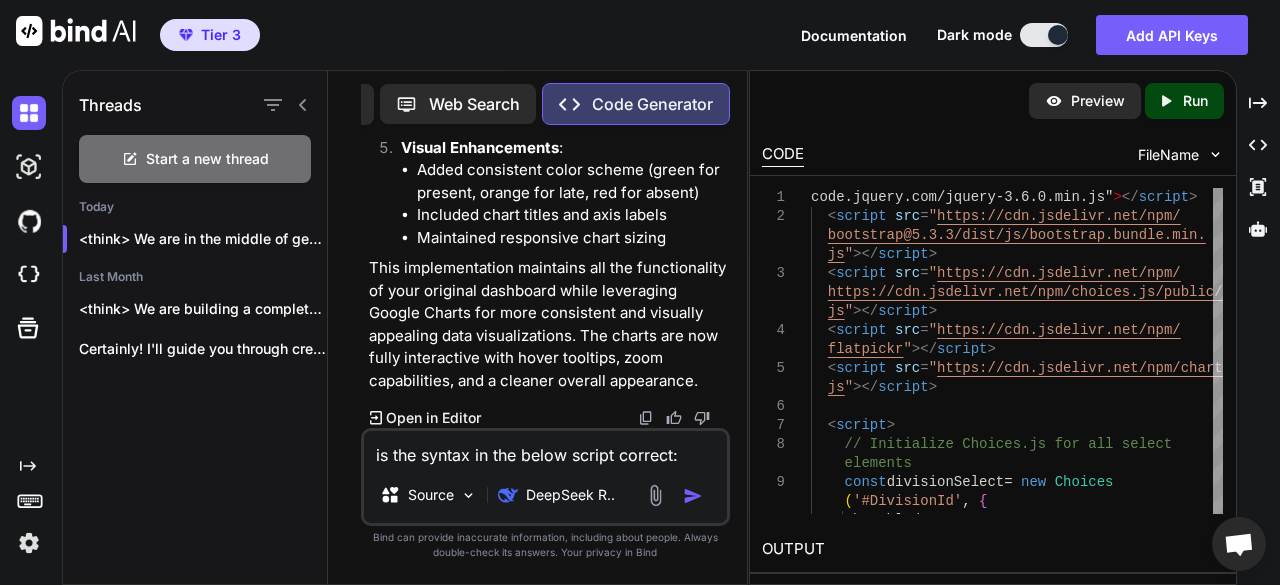 paste on "@using Unify.STR.Attendance.Data.SQL
@model FilterSelectionViewModel
@{
Layout = null;
}
<!DOCTYPE html>
<html lang="en">
<head>
<meta charset="UTF-8" />
<meta name="viewport" content="width=device-width, initial-scale=1.0" />
<title>Attendance Dashboard</title>
<!-- Bootstrap 5.3 CSS -->
<link href="https://cdn.jsdelivr.net/npm/bootstrap@5.3.3/dist/css/bootstrap.min.css" rel="stylesheet" />
<!-- Choices.js CSS -->
<link rel="stylesheet" href="https://cdn.jsdelivr.net/npm/choices.js/public/assets/styles/choices.min.css" />
<!-- Bootstrap Icons -->
<link href="https://cdn.jsdelivr.net/npm/bootstrap-icons@1.10.5/font/bootstrap-icons.css" rel="stylesheet" />
<link rel="stylesheet" href="https://cdn.jsdelivr.net/npm/flatpickr/dist/flatpickr.min.css" />
<!-- Google Charts -->
<script type="text/javascript" src="https://www.gstatic.com/charts/loader.js"></script>
<style>
/* All your existing CSS styles */
.user-name {
color: rgb(0, 0, 1..." 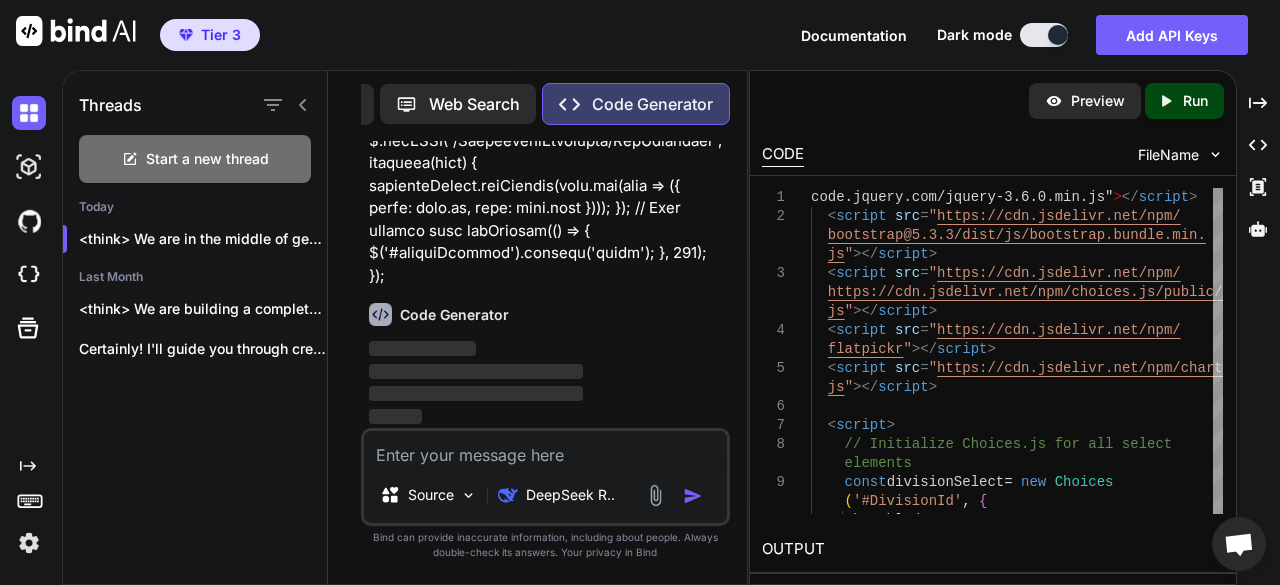 scroll, scrollTop: 0, scrollLeft: 0, axis: both 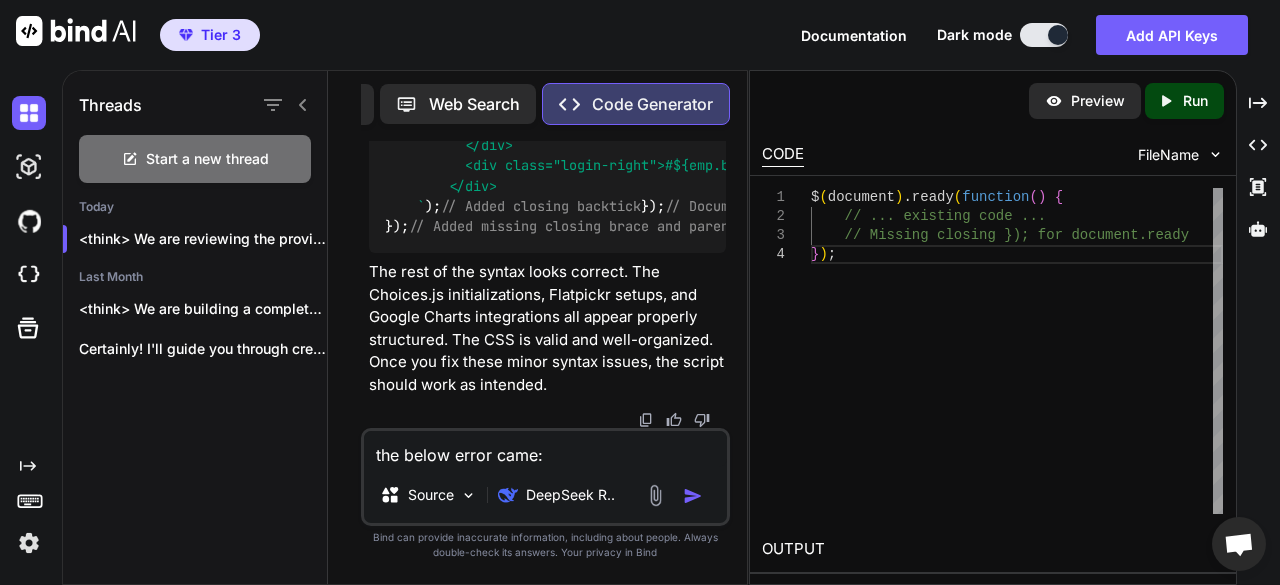 type on "the below error came:" 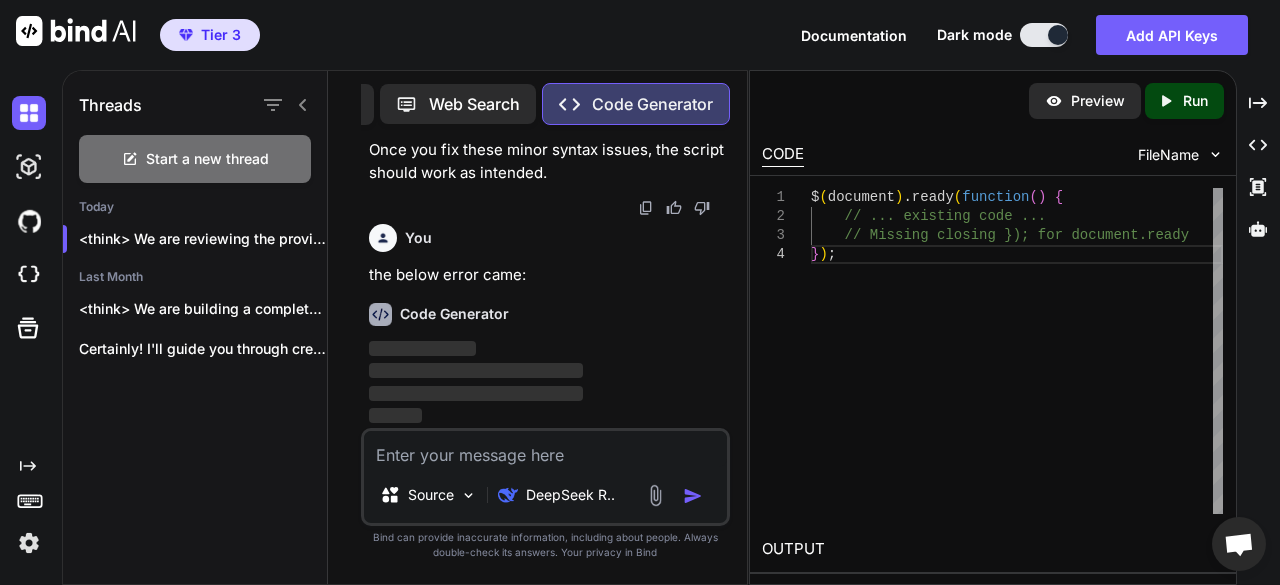 scroll, scrollTop: 61426, scrollLeft: 0, axis: vertical 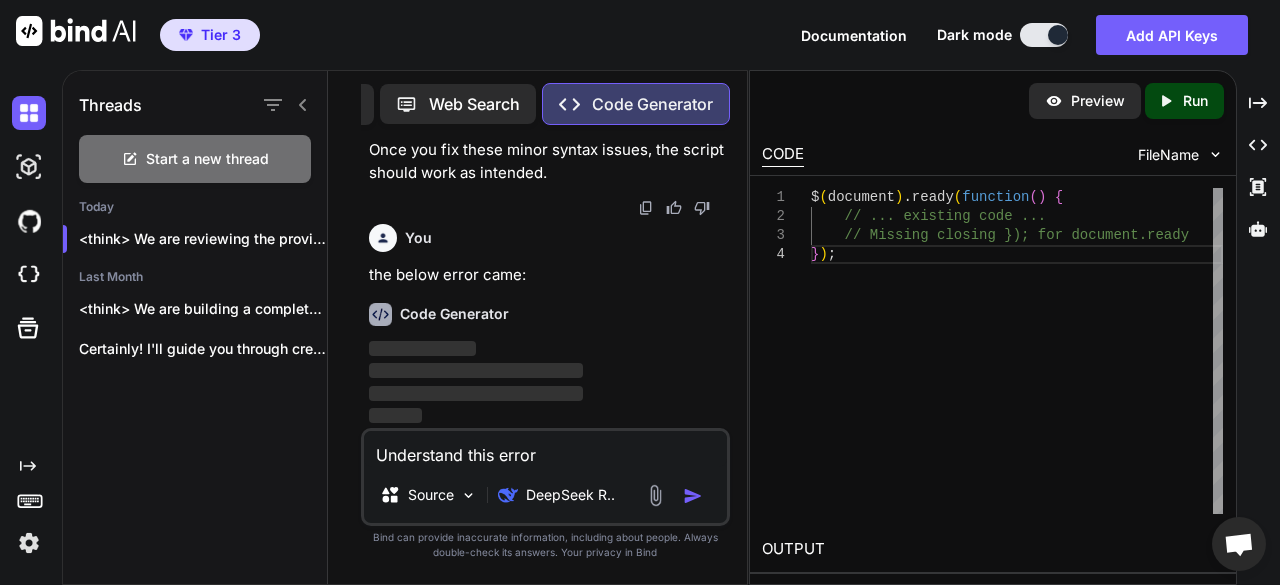 click on "Understand this error" at bounding box center (545, 449) 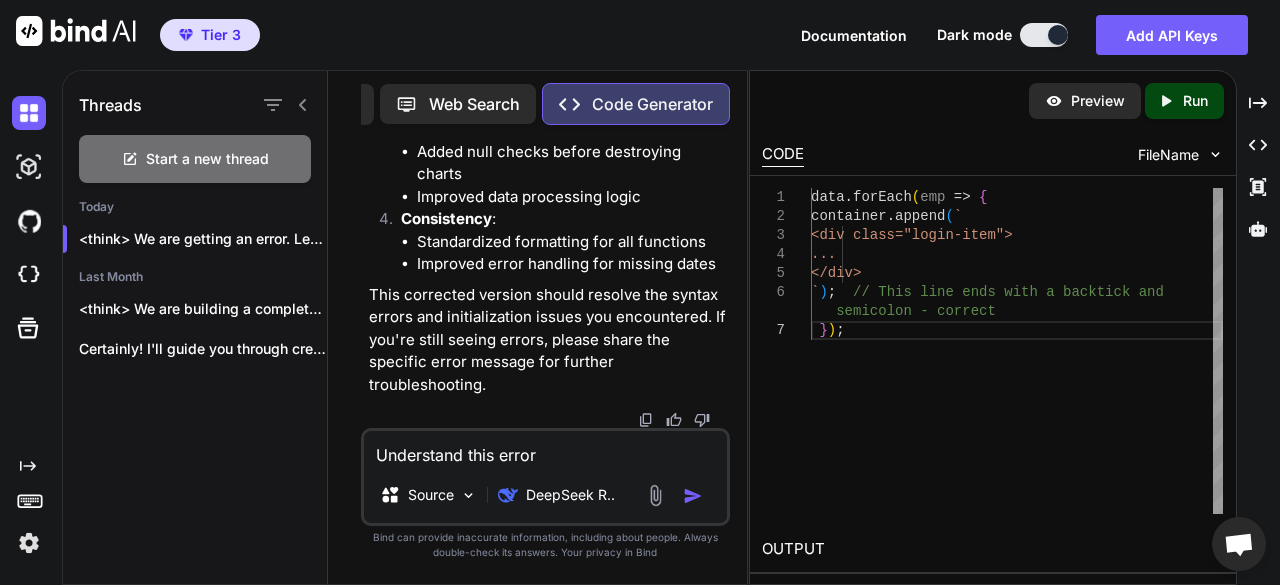 click on "Understand this error" at bounding box center [545, 449] 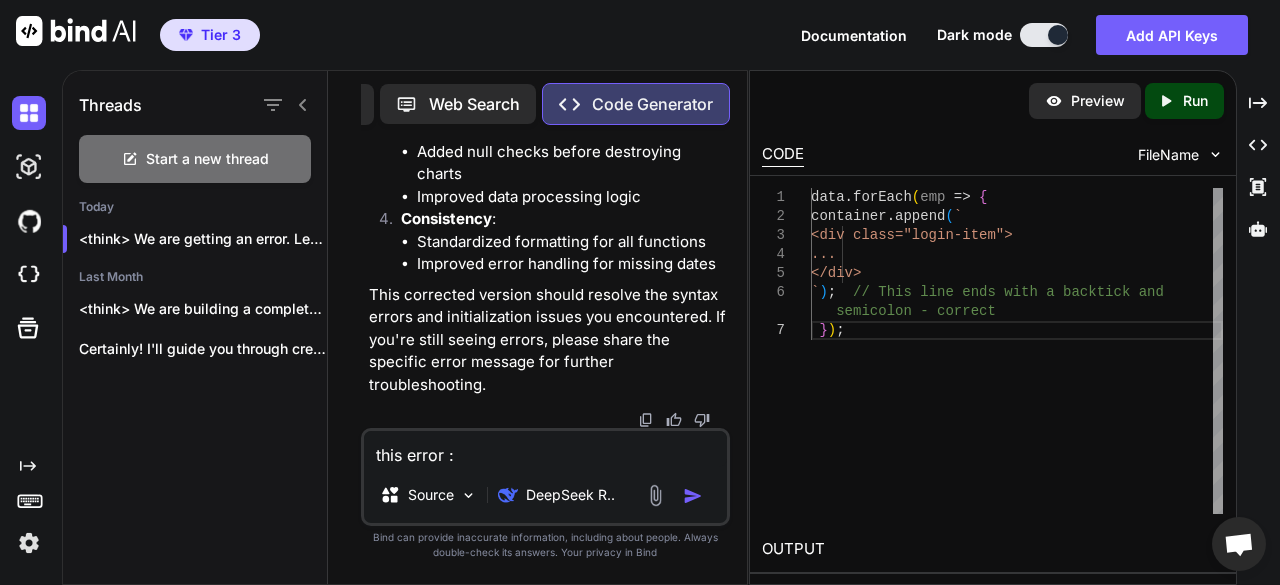 paste on "this error is coming:
VM131:5 Uncaught ReferenceError: Choices is not defined
at <anonymous>:5:36
at DOMEval (vendor.js?v=c18wSLJwdA6uWUbop2OwPbHcWd6MYUHz_m2FgVdM6KI:130:12)
at domManip (vendor.js?v=c18wSLJwdA6uWUbop2OwPbHcWd6MYUHz_m2FgVdM6KI:5951:8)
at jQuery.fn.init.append (vendor.js?v=c18wSLJwdA6uWUbop2OwPbHcWd6MYUHz_m2FgVdM6KI:6088:10)
at jQuery.fn.init.<anonymous> (vendor.js?v=c18wSLJwdA6uWUbop2OwPbHcWd6MYUHz_m2FgVdM6KI:6182:18)
at access (vendor.js?v=c18wSLJwdA6uWUbop2OwPbHcWd6MYUHz_m2FgVdM6KI:3905:8)
at jQuery.fn.init.html (vendor.js?v=c18wSLJwdA6uWUbop2OwPbHcWd6MYUHz_m2FgVdM6KI:6149:10)
at Object.success (AppStudio.js?v=J3klt-UNgB8EC9Er-4o0tC7wz9JfpKAVxHSPJxwWLHM:61:31)
at fire (vendor.js?v=c18wSLJwdA6uWUbop2OwPbHcWd6MYUHz_m2FgVdM6KI:3223:31)
at Object.fireWith [as resolveWith] (vendor.js?v=c18wSLJwdA6uWUbop2OwPbHcWd6MYUHz_m2FgVdM6KI:3353:7)
(anonymous) @ VM131:5
DOMEval @ vendor.js?v=c18wSLJwdA6uWUbop2OwPbHcWd6MYUHz_m2FgVdM6KI:130
domManip @ vendor.js?v=c18..." 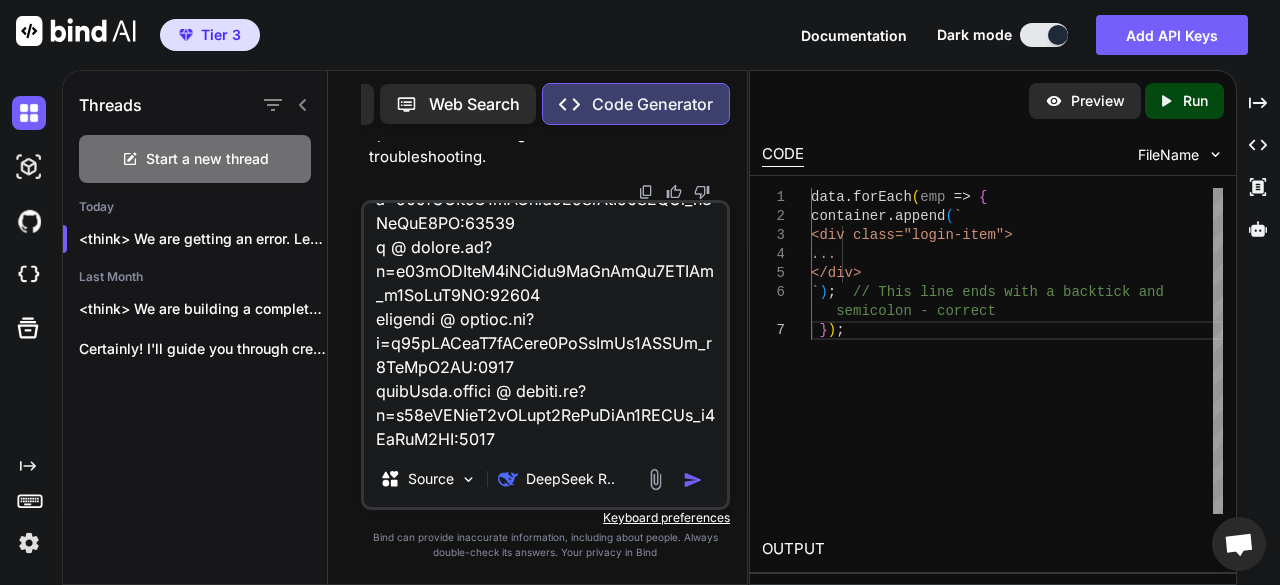 scroll, scrollTop: 5044, scrollLeft: 0, axis: vertical 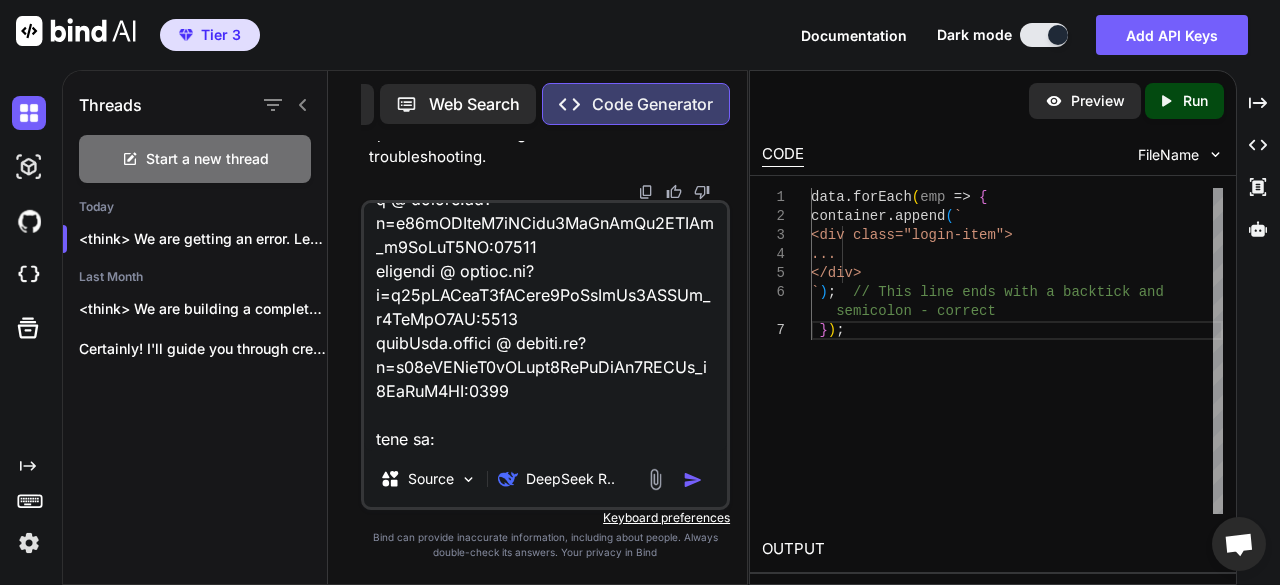 click at bounding box center [545, 327] 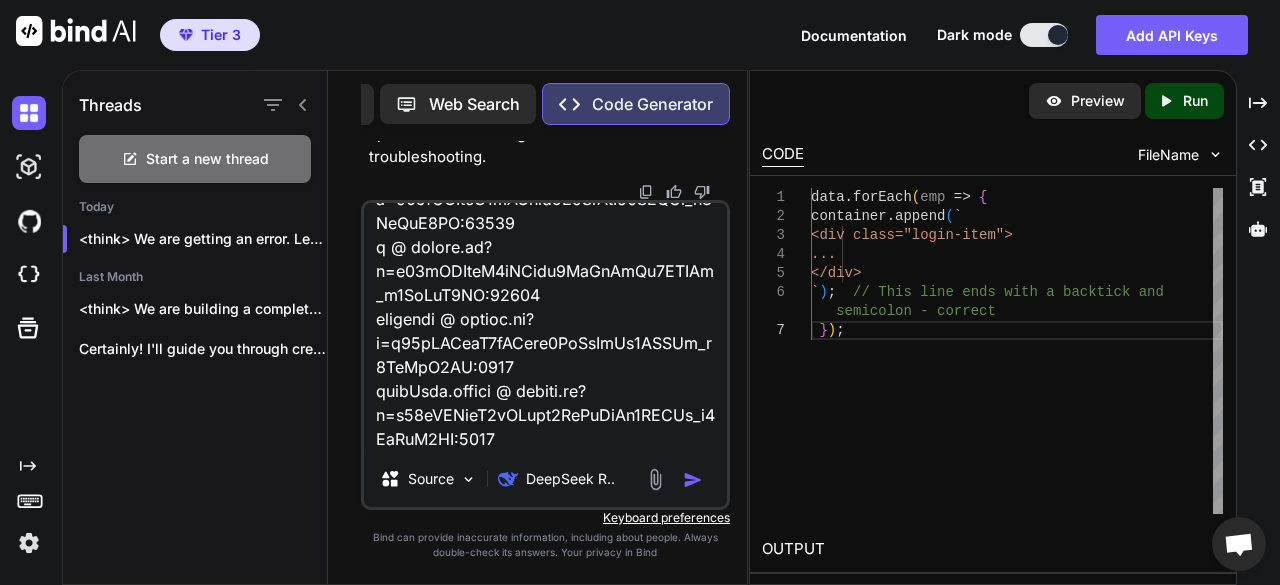 scroll, scrollTop: 5020, scrollLeft: 0, axis: vertical 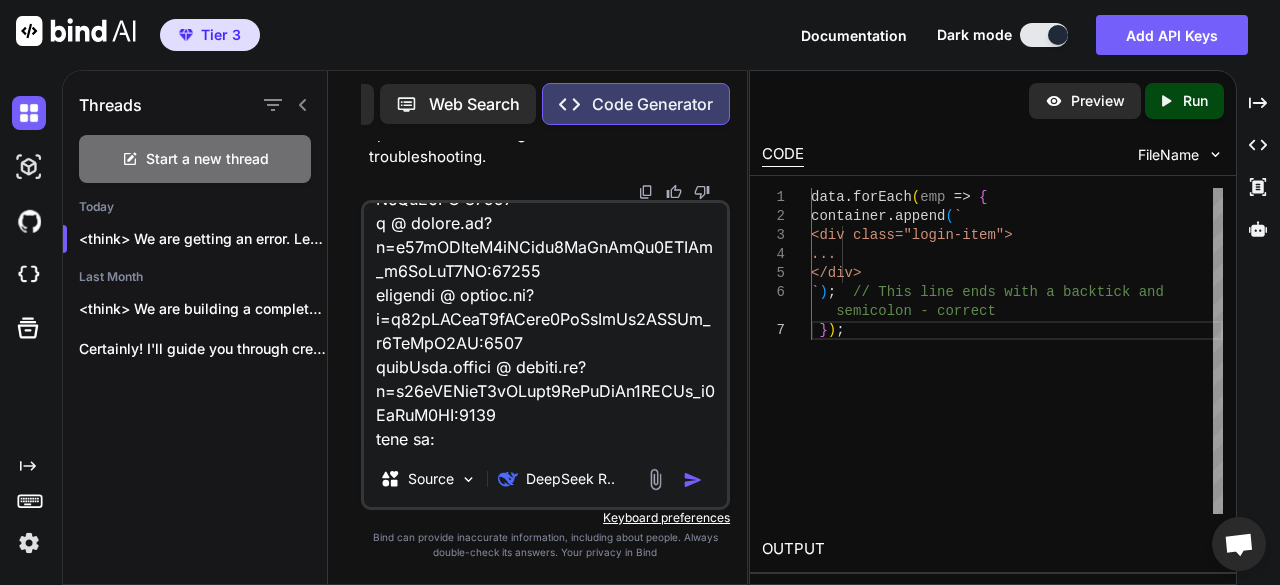 click at bounding box center [545, 327] 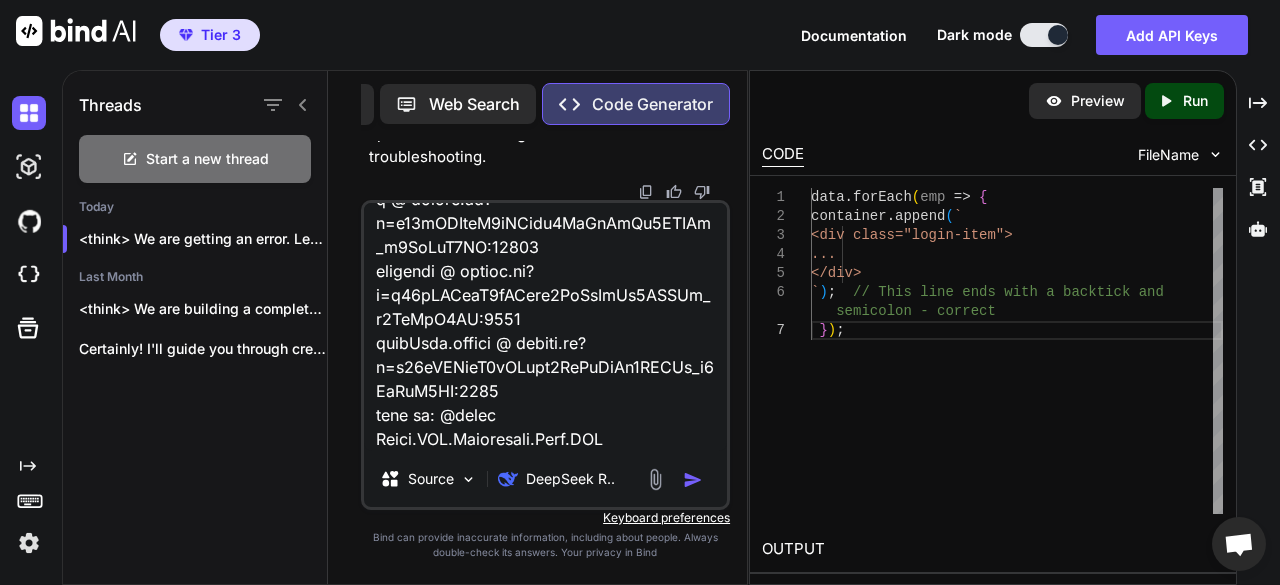 scroll, scrollTop: 27433, scrollLeft: 0, axis: vertical 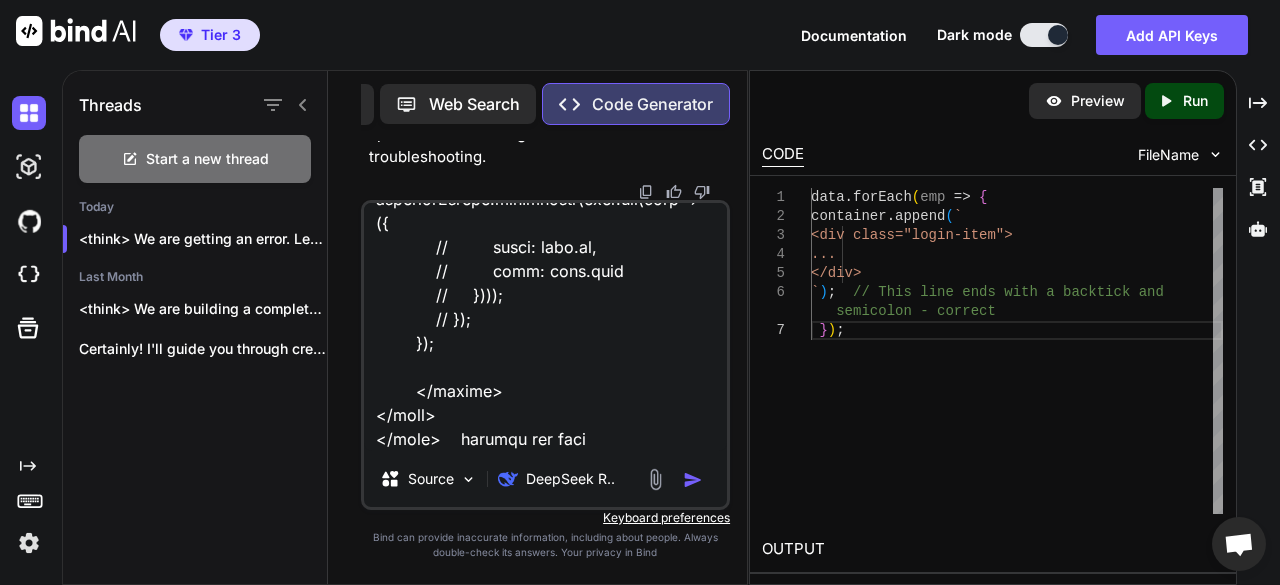 type on "this error :this error is coming:
VM131:5 Uncaught ReferenceError: Choices is not defined
at <anonymous>:5:36
at DOMEval (vendor.js?v=c18wSLJwdA6uWUbop2OwPbHcWd6MYUHz_m2FgVdM6KI:130:12)
at domManip (vendor.js?v=c18wSLJwdA6uWUbop2OwPbHcWd6MYUHz_m2FgVdM6KI:5951:8)
at jQuery.fn.init.append (vendor.js?v=c18wSLJwdA6uWUbop2OwPbHcWd6MYUHz_m2FgVdM6KI:6088:10)
at jQuery.fn.init.<anonymous> (vendor.js?v=c18wSLJwdA6uWUbop2OwPbHcWd6MYUHz_m2FgVdM6KI:6182:18)
at access (vendor.js?v=c18wSLJwdA6uWUbop2OwPbHcWd6MYUHz_m2FgVdM6KI:3905:8)
at jQuery.fn.init.html (vendor.js?v=c18wSLJwdA6uWUbop2OwPbHcWd6MYUHz_m2FgVdM6KI:6149:10)
at Object.success (AppStudio.js?v=J3klt-UNgB8EC9Er-4o0tC7wz9JfpKAVxHSPJxwWLHM:61:31)
at fire (vendor.js?v=c18wSLJwdA6uWUbop2OwPbHcWd6MYUHz_m2FgVdM6KI:3223:31)
at Object.fireWith [as resolveWith] (vendor.js?v=c18wSLJwdA6uWUbop2OwPbHcWd6MYUHz_m2FgVdM6KI:3353:7)
(anonymous) @ VM131:5
DOMEval @ vendor.js?v=c18wSLJwdA6uWUbop2OwPbHcWd6MYUHz_m2FgVdM6KI:130
domManip @ ven..." 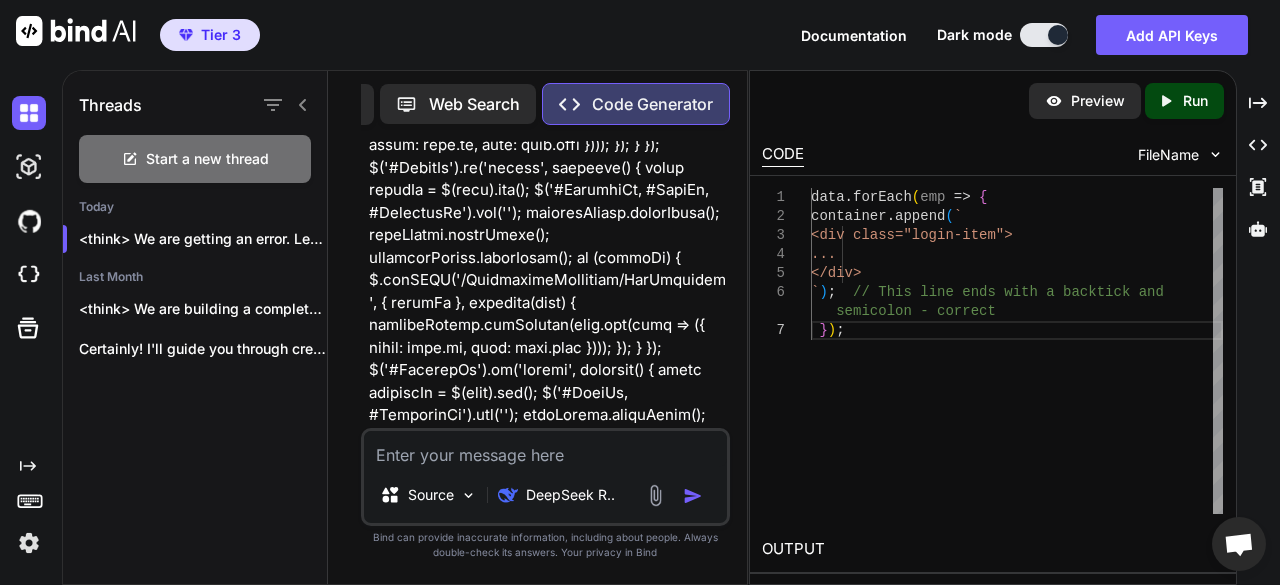scroll, scrollTop: 0, scrollLeft: 0, axis: both 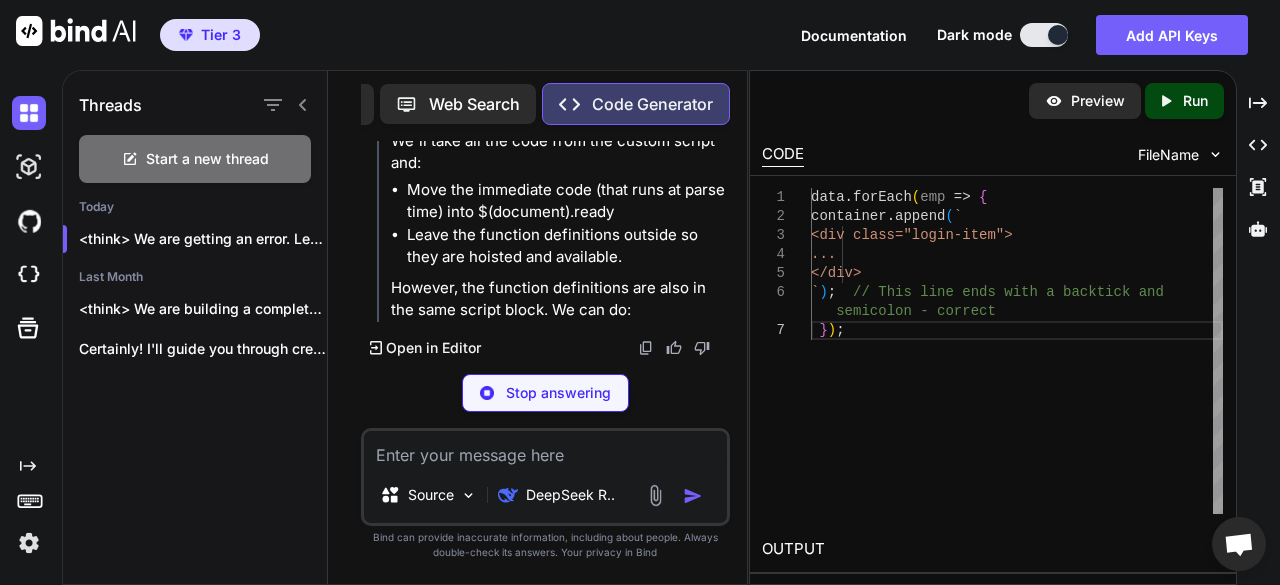 type 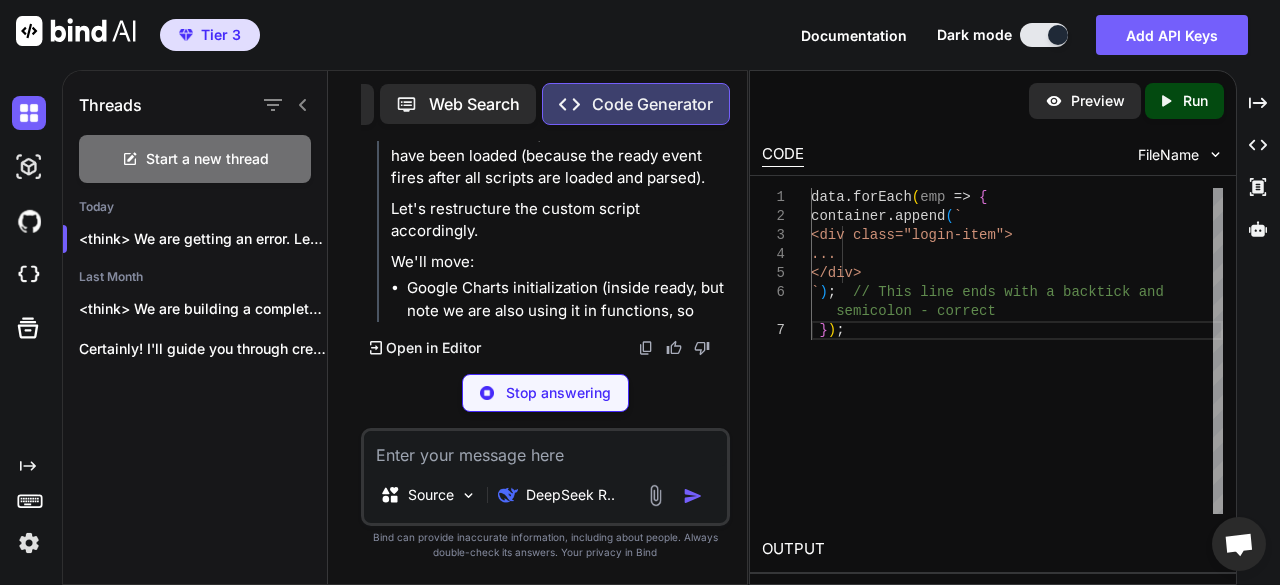 scroll, scrollTop: 84478, scrollLeft: 0, axis: vertical 